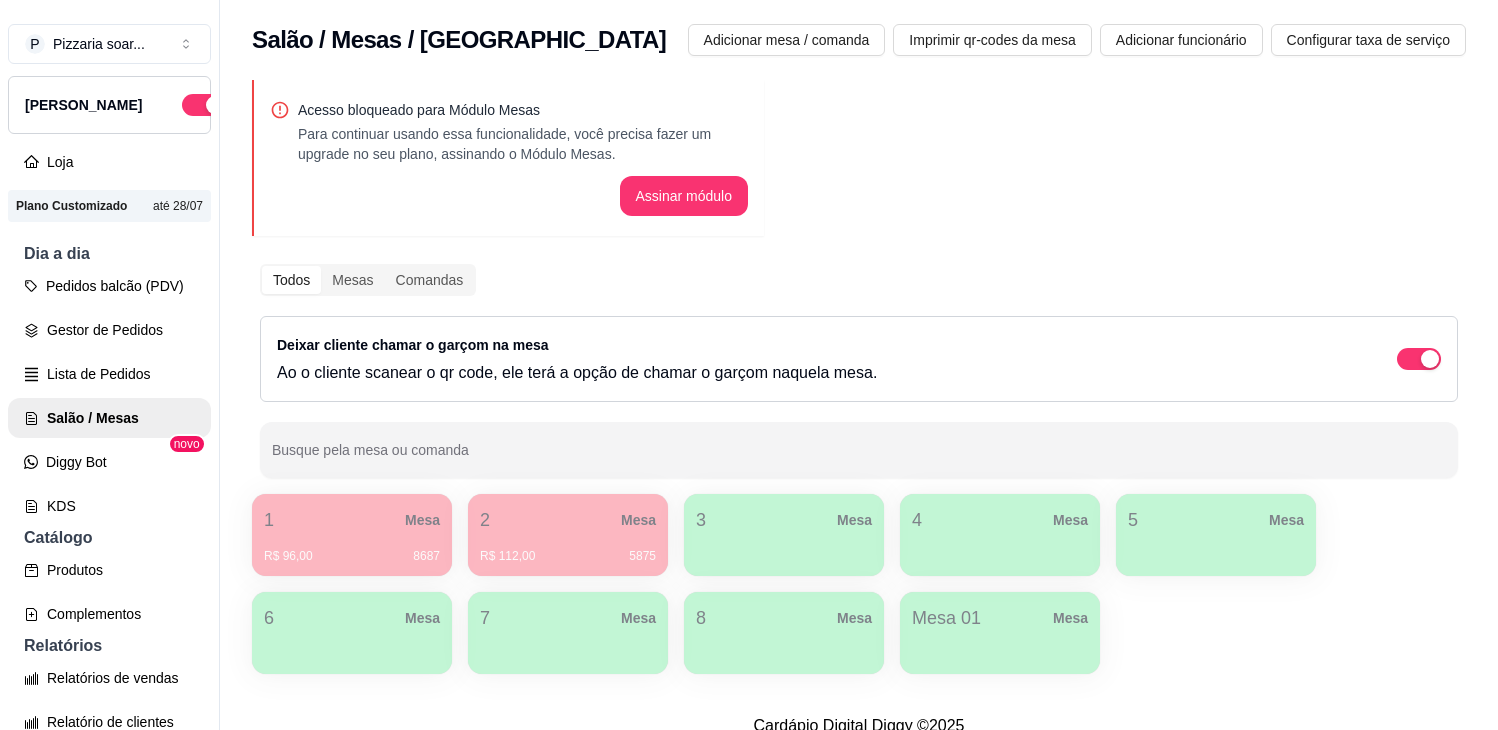 scroll, scrollTop: 0, scrollLeft: 0, axis: both 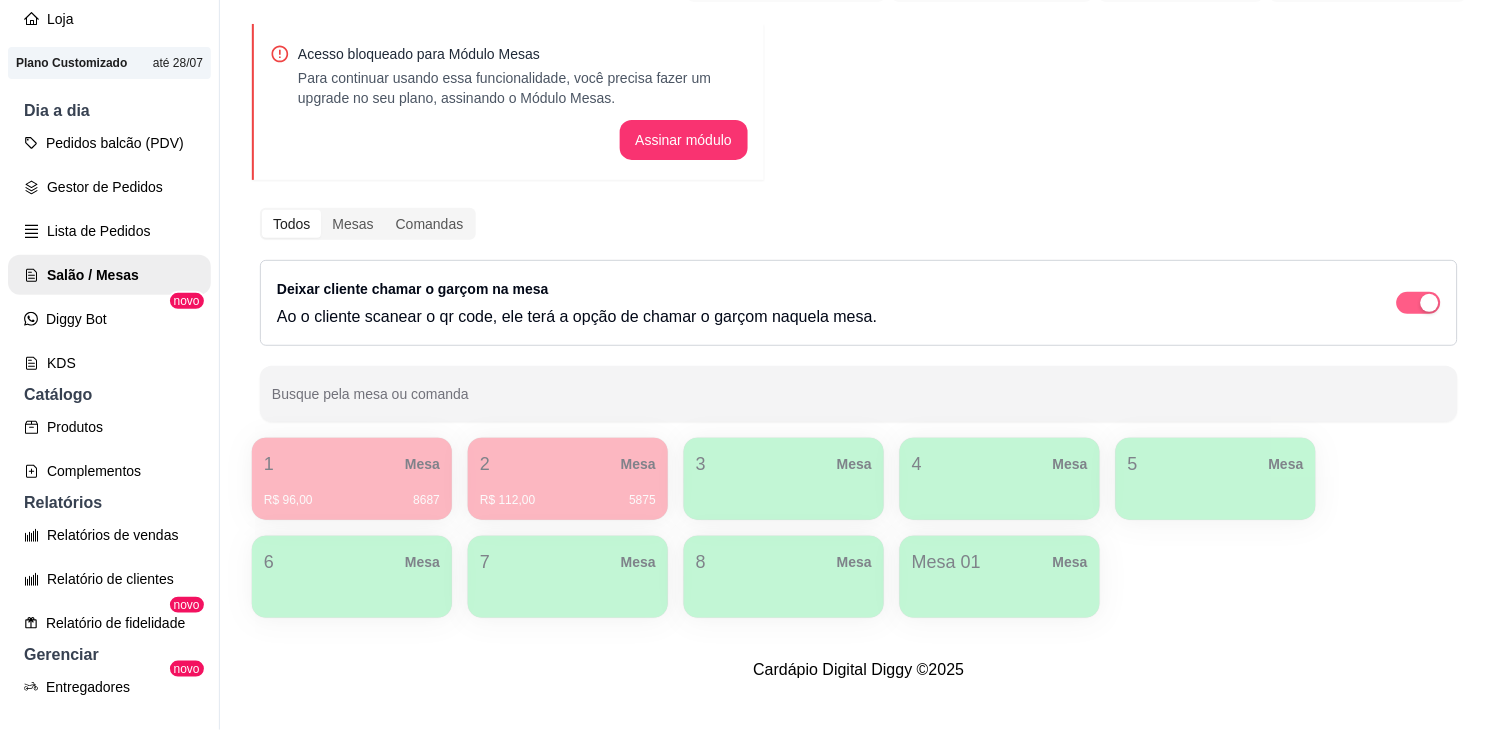click at bounding box center (1419, 303) 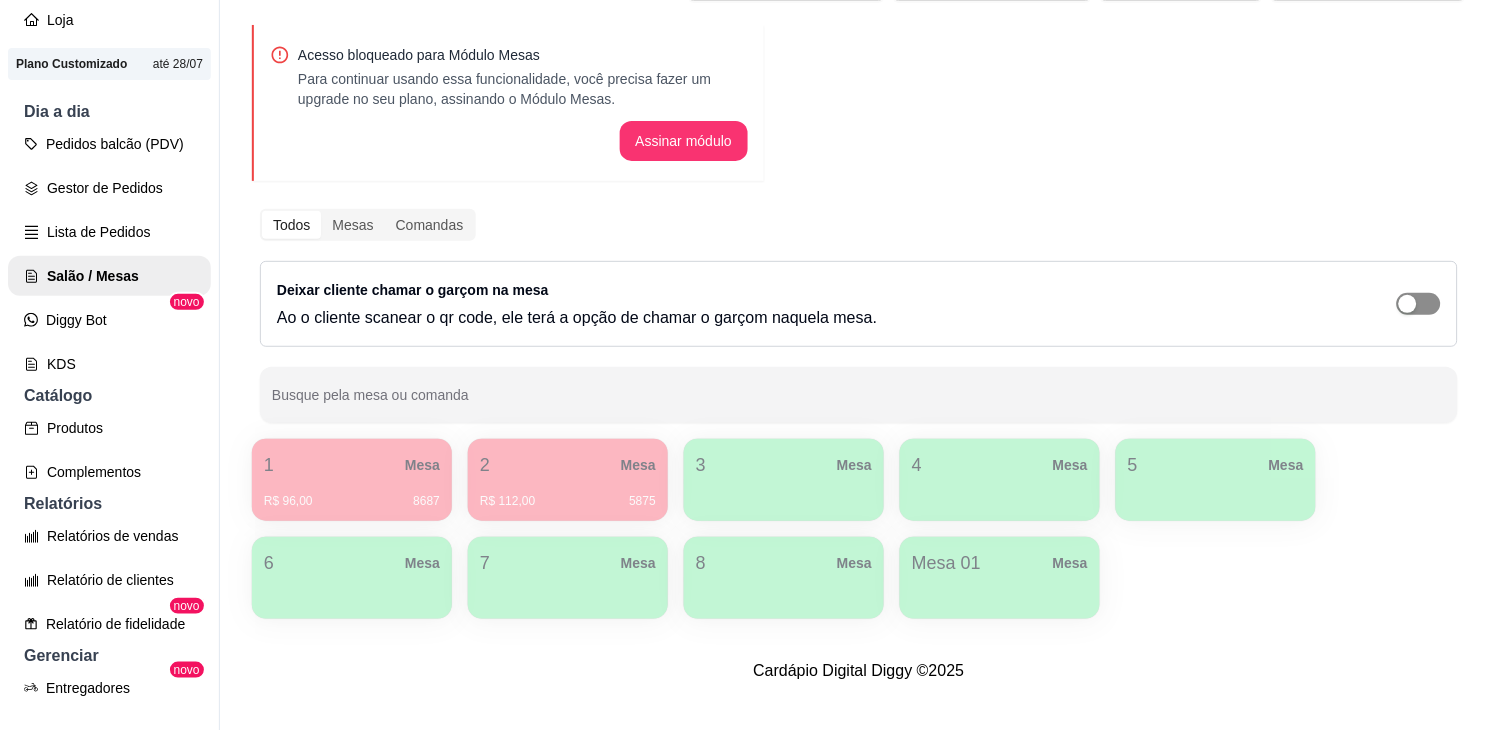 click at bounding box center (1419, 304) 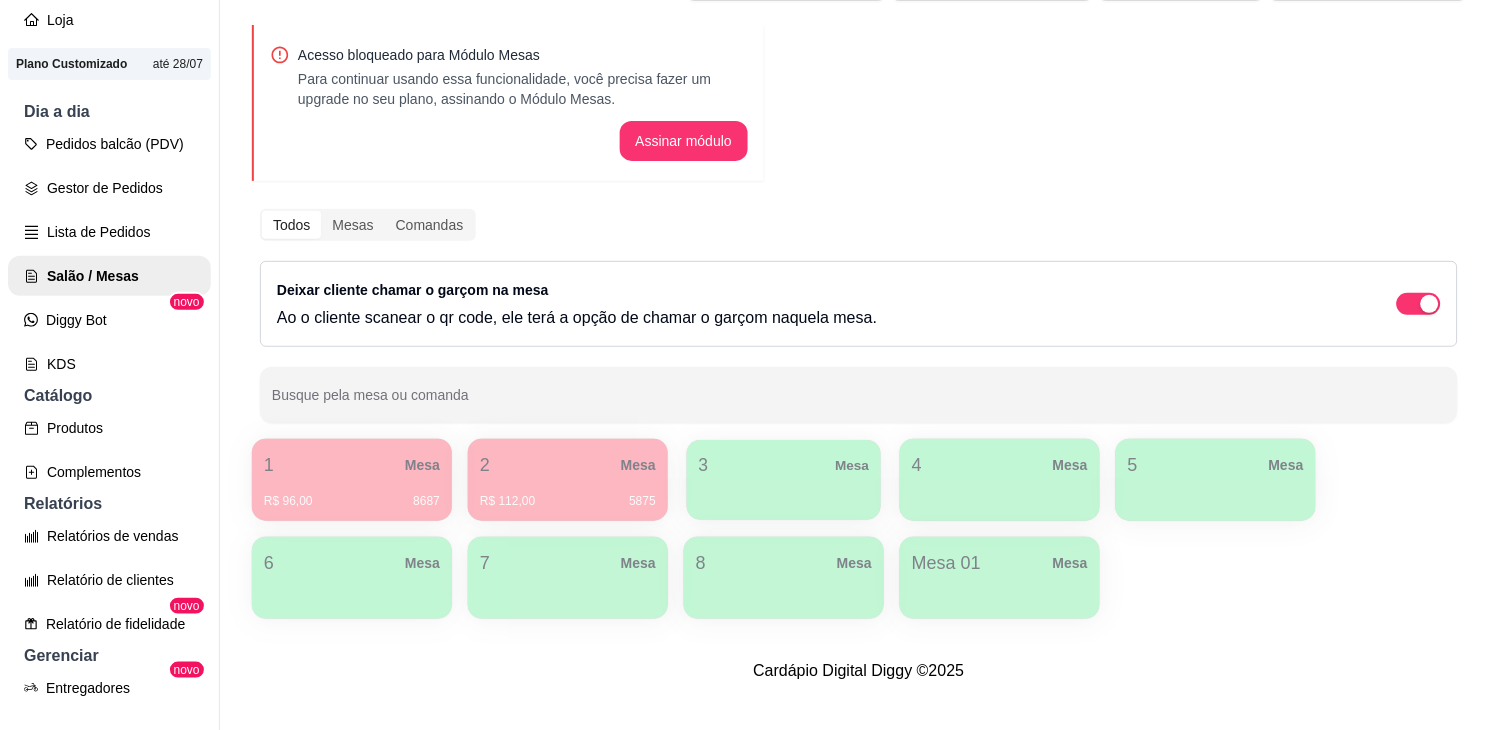 click on "3 Mesa" at bounding box center (784, 465) 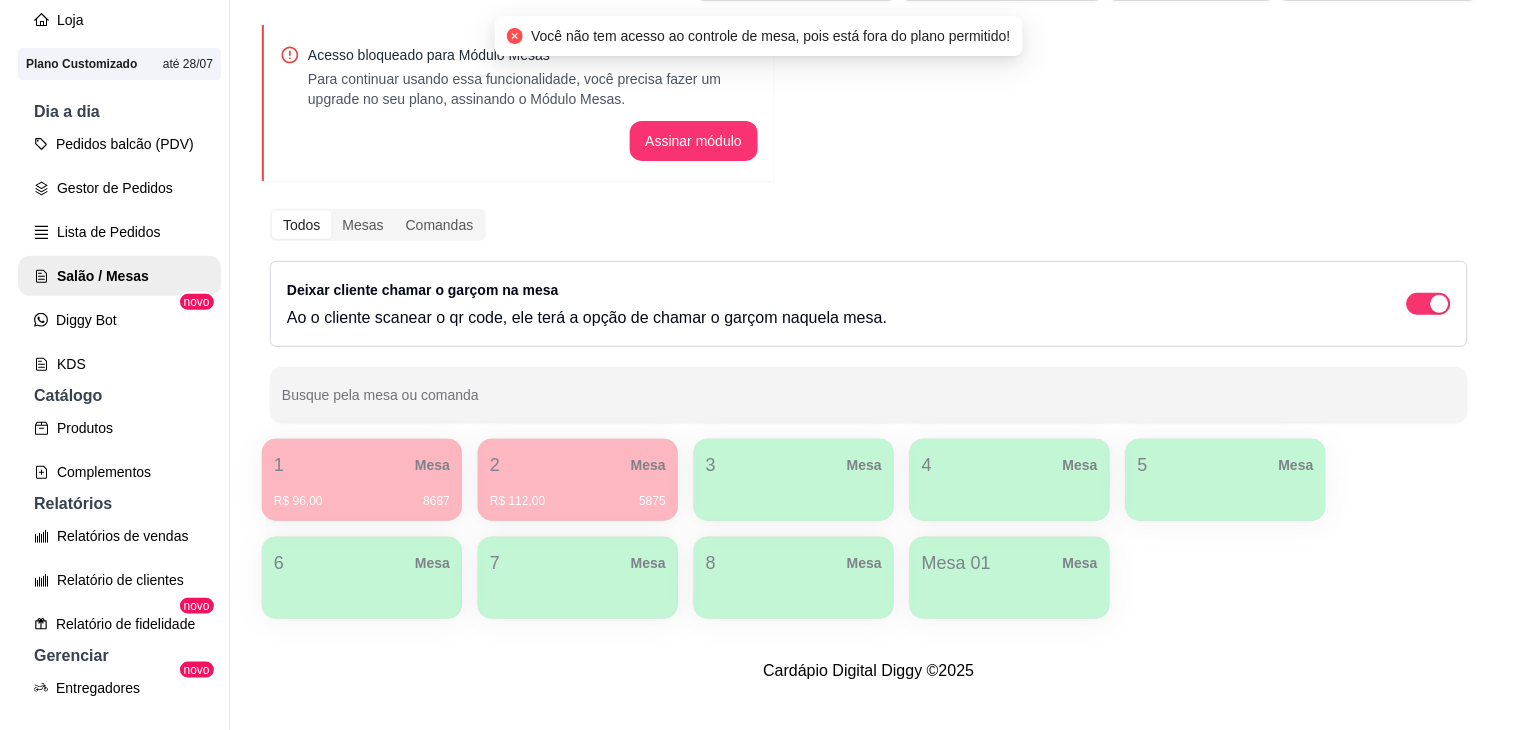 scroll, scrollTop: 32, scrollLeft: 0, axis: vertical 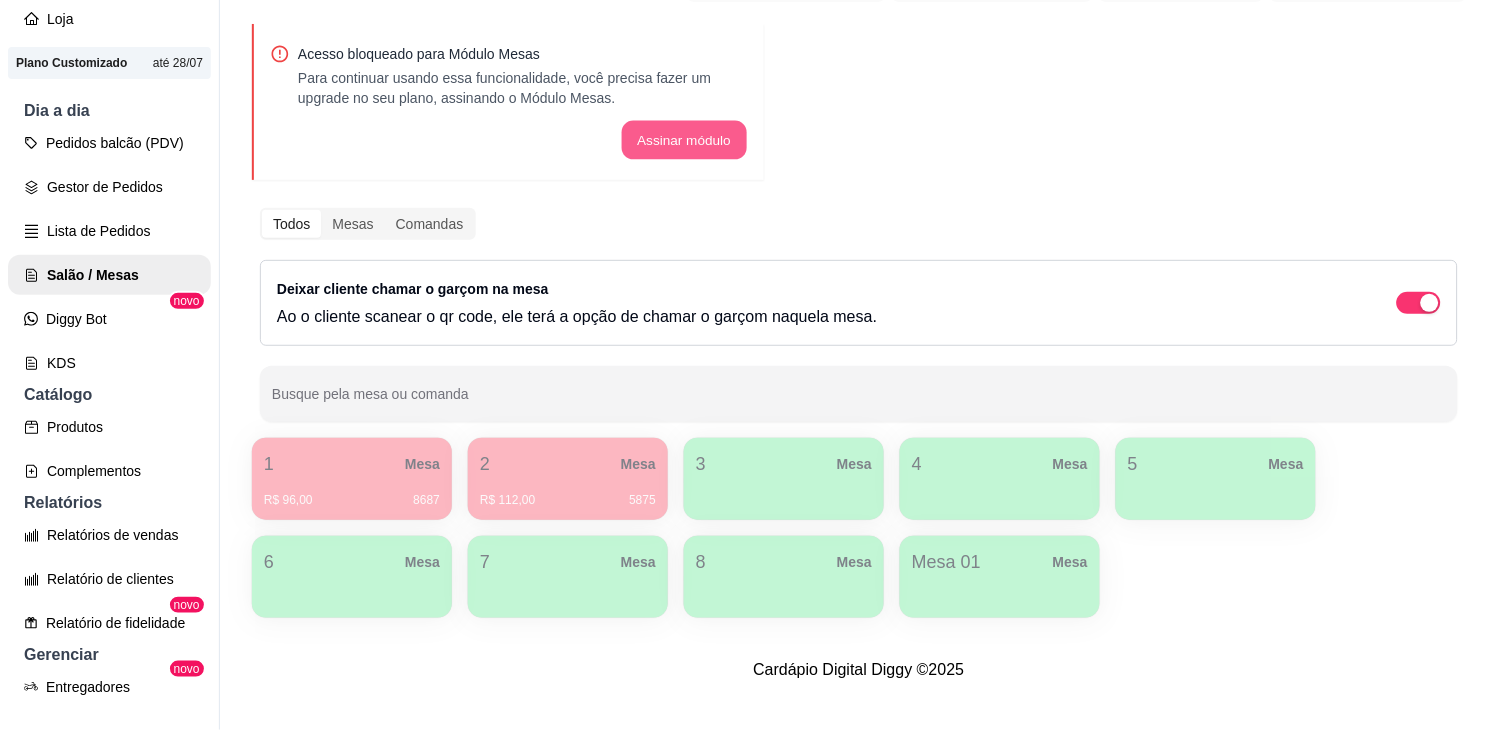 click on "Assinar módulo" at bounding box center (683, 140) 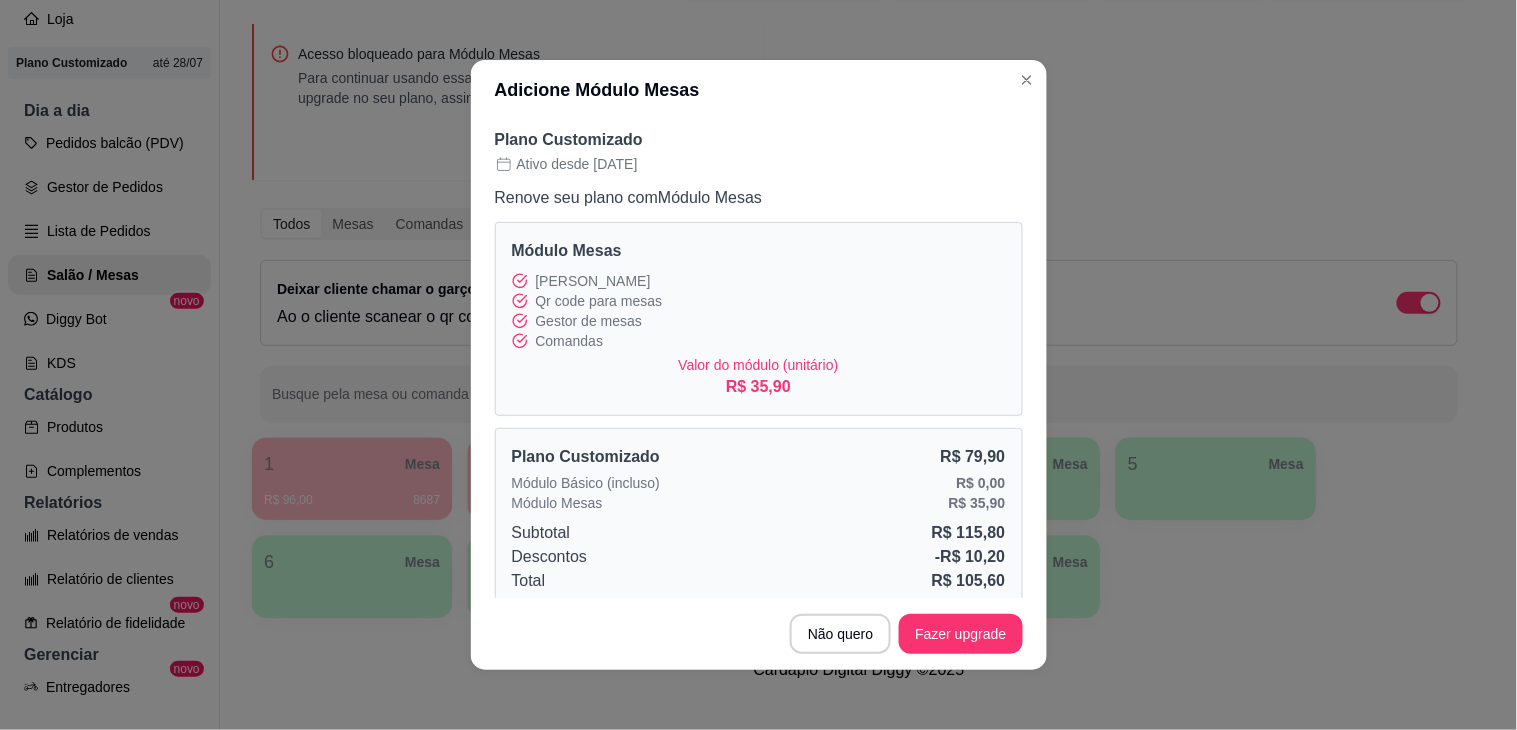 scroll, scrollTop: 21, scrollLeft: 0, axis: vertical 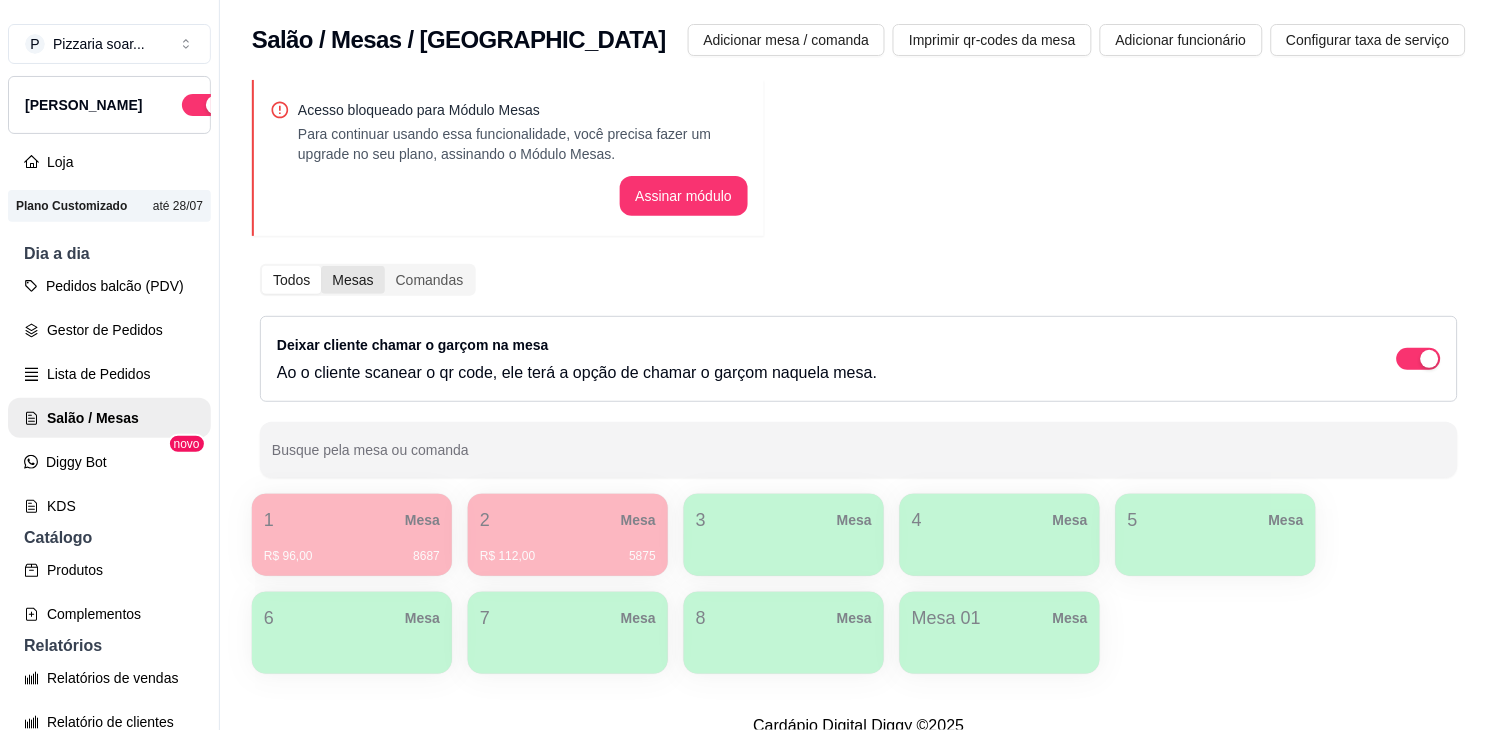 click on "Mesas" at bounding box center [352, 280] 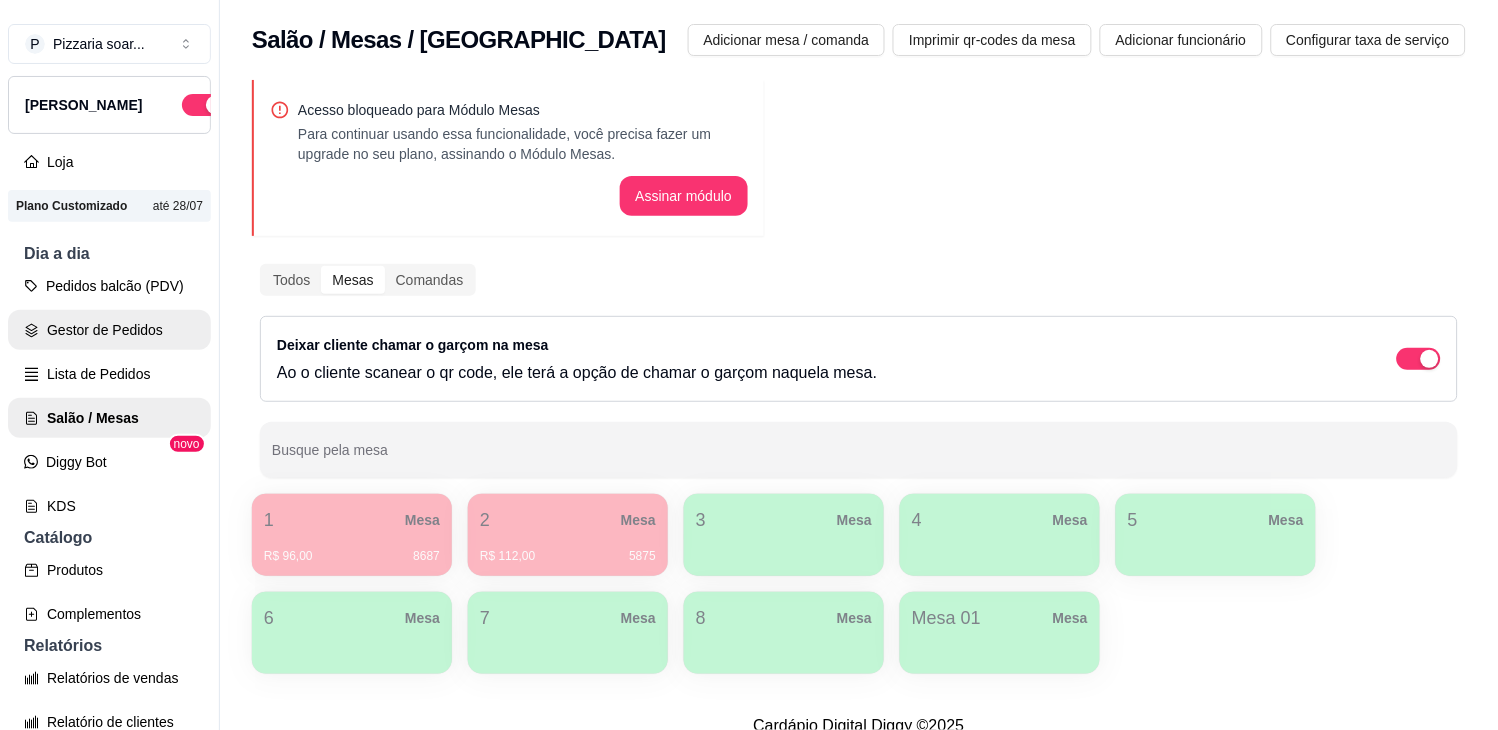 click on "Gestor de Pedidos" at bounding box center (109, 330) 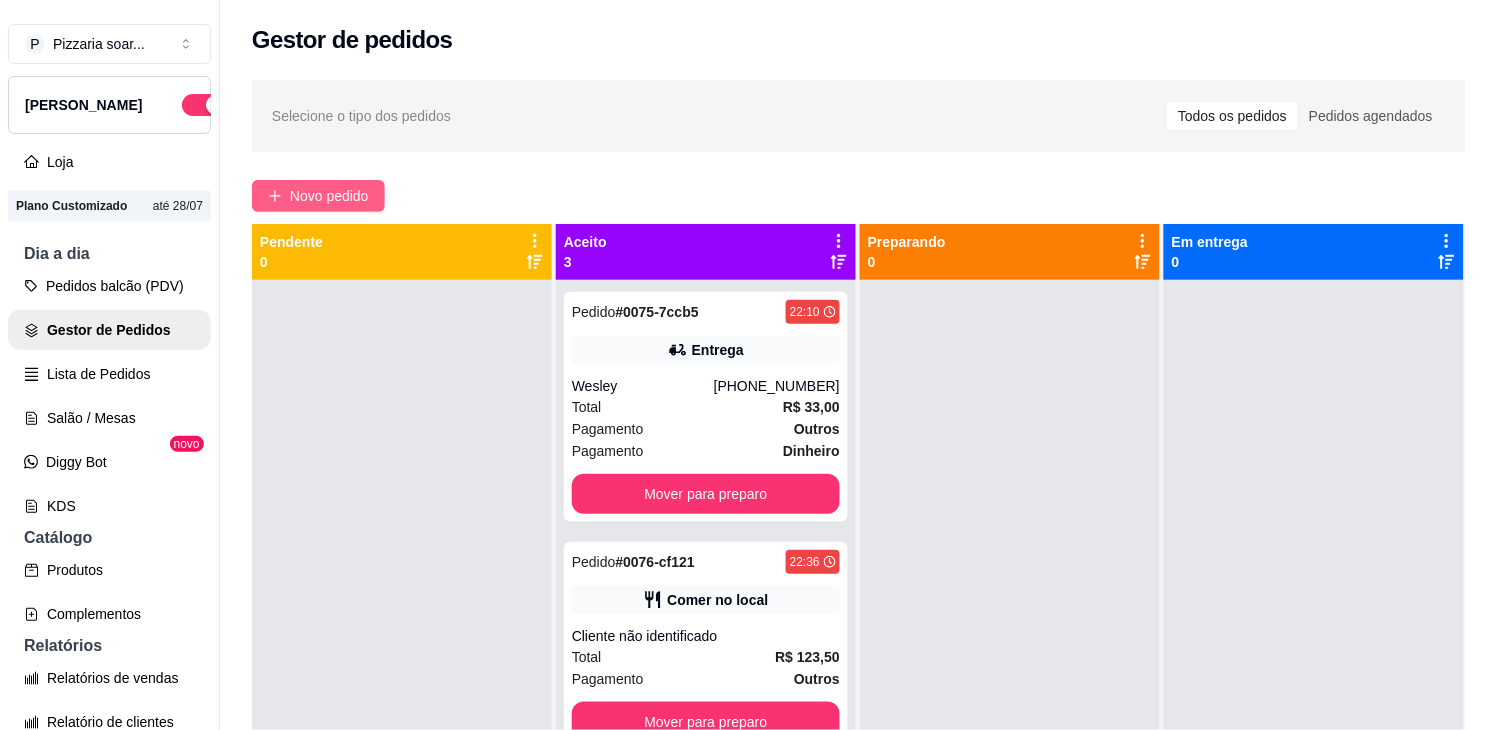 click on "Novo pedido" at bounding box center (329, 196) 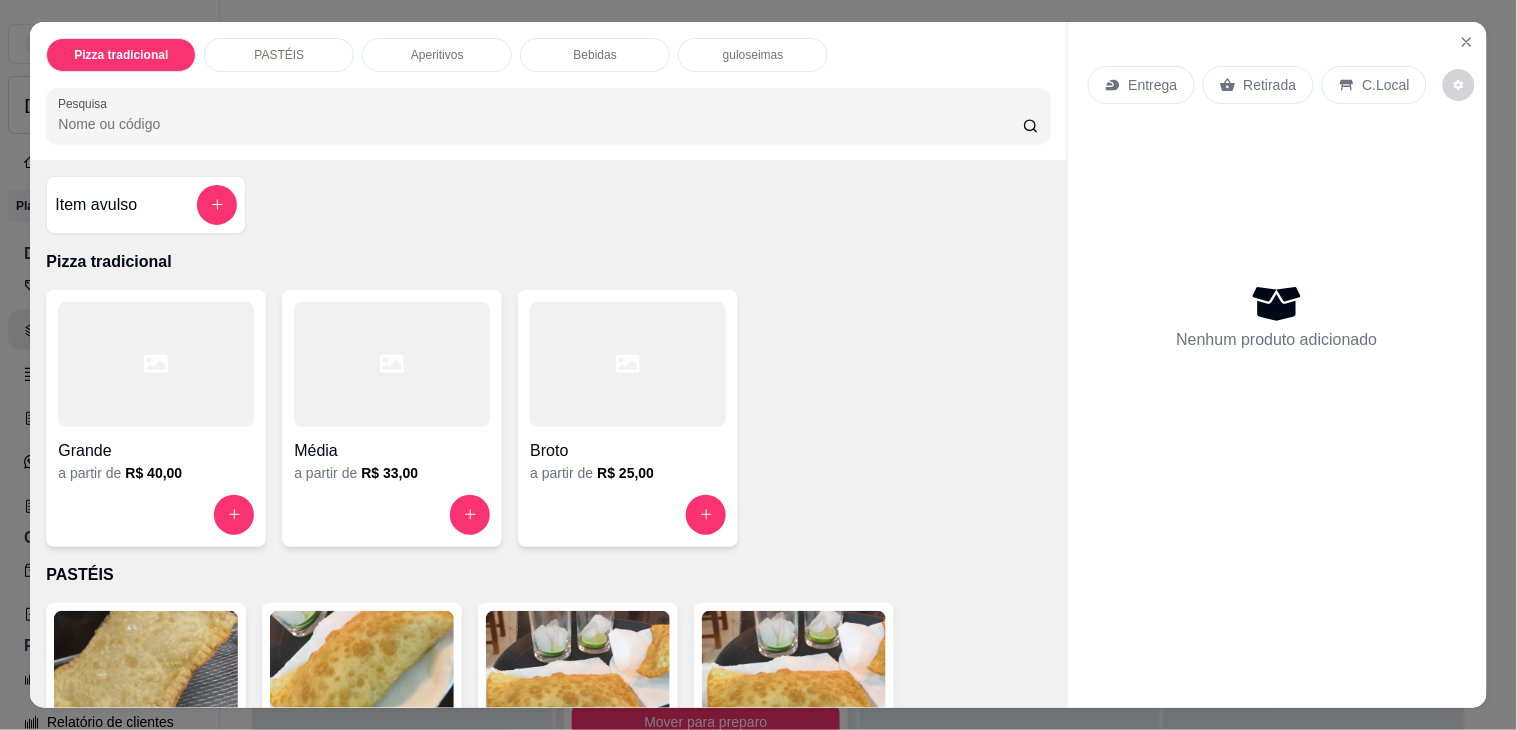 click on "Pizza tradicional  PASTÉIS  Aperitivos  Bebidas  guloseimas  Pesquisa" at bounding box center [548, 91] 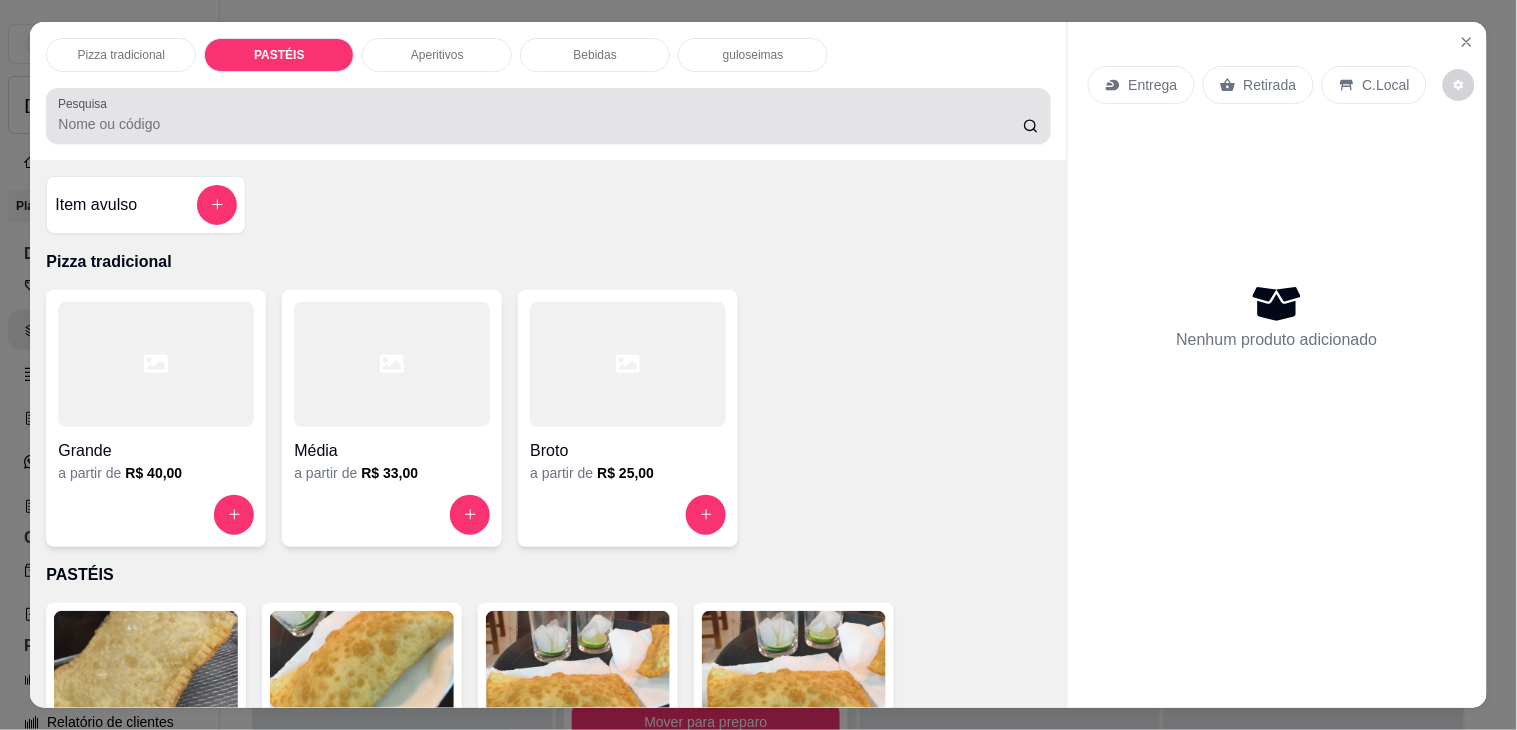 scroll, scrollTop: 51, scrollLeft: 0, axis: vertical 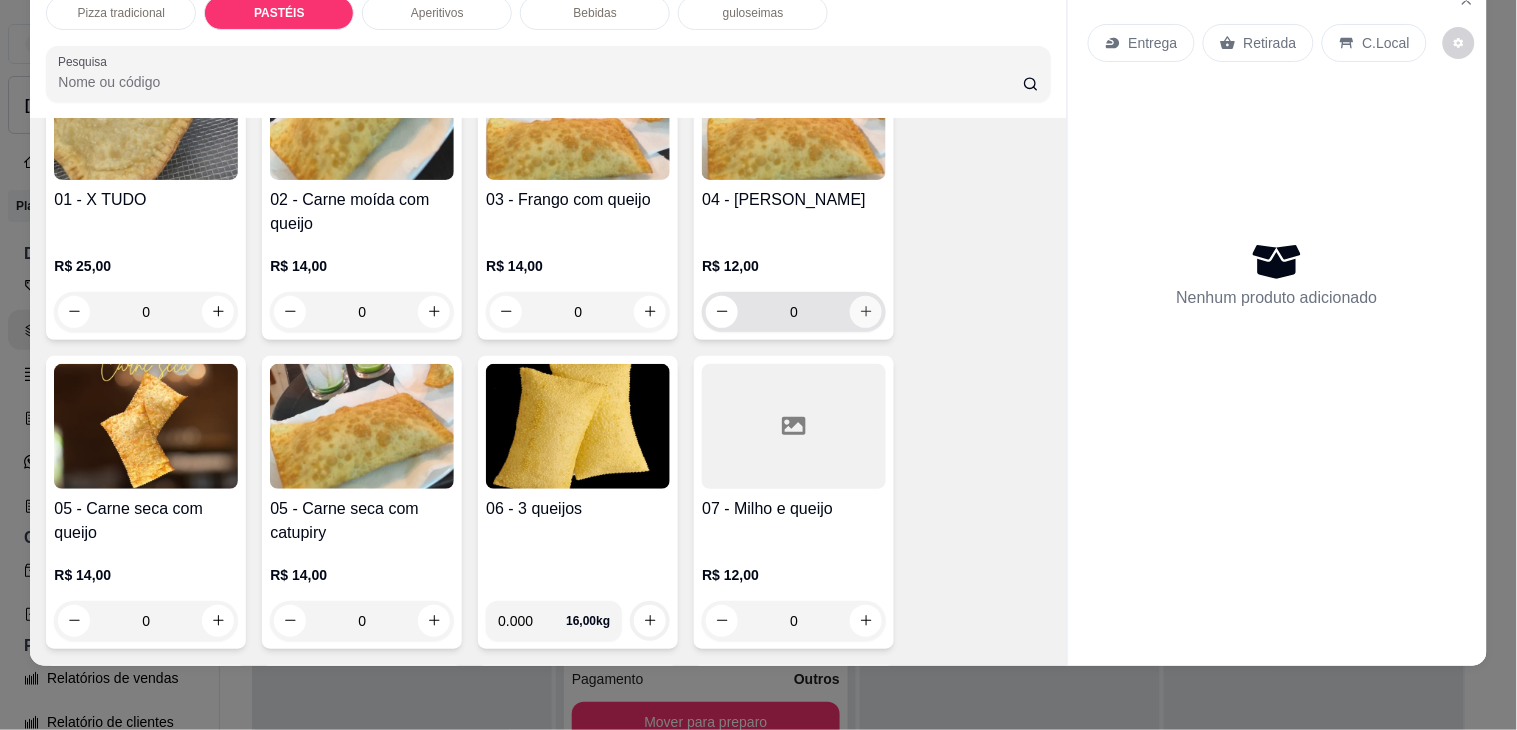 click 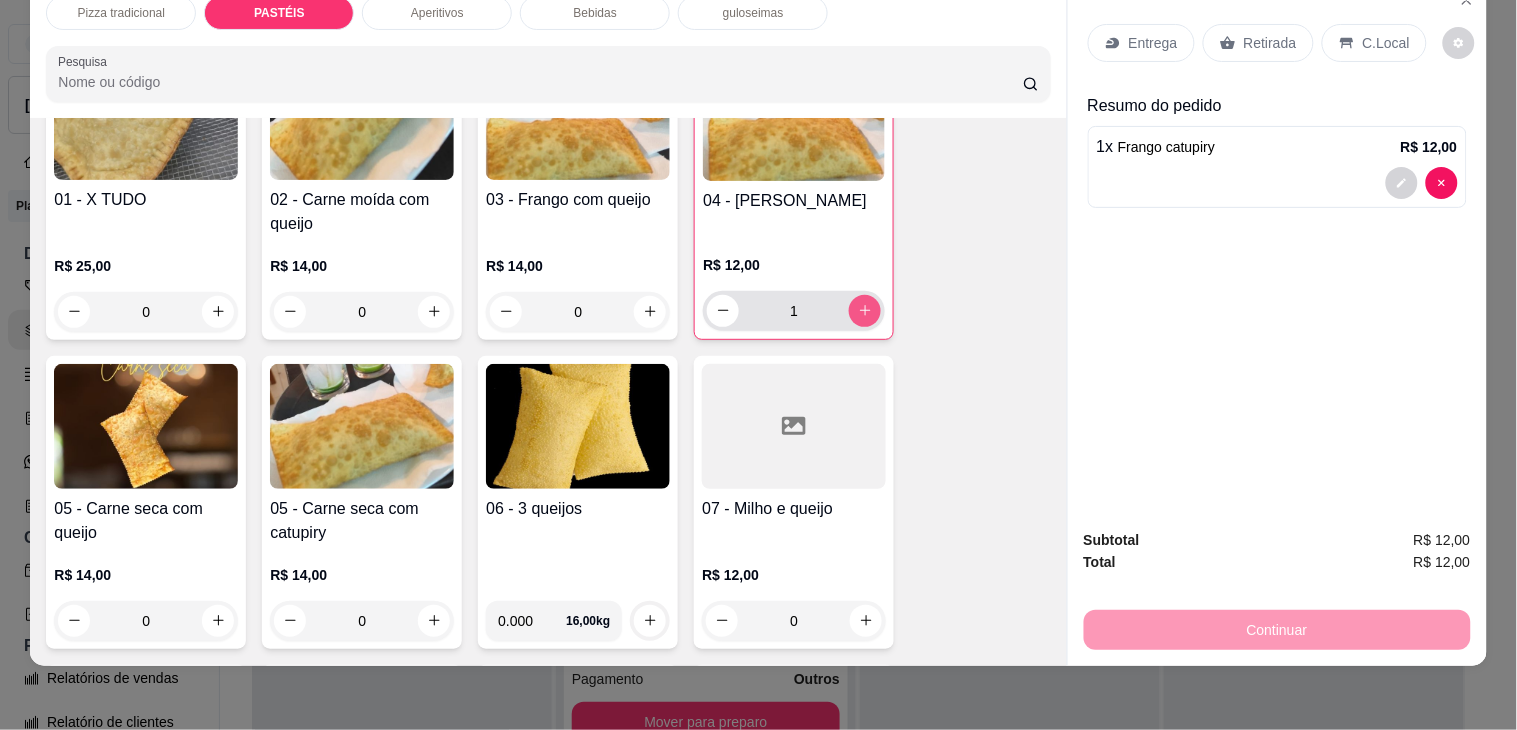 click 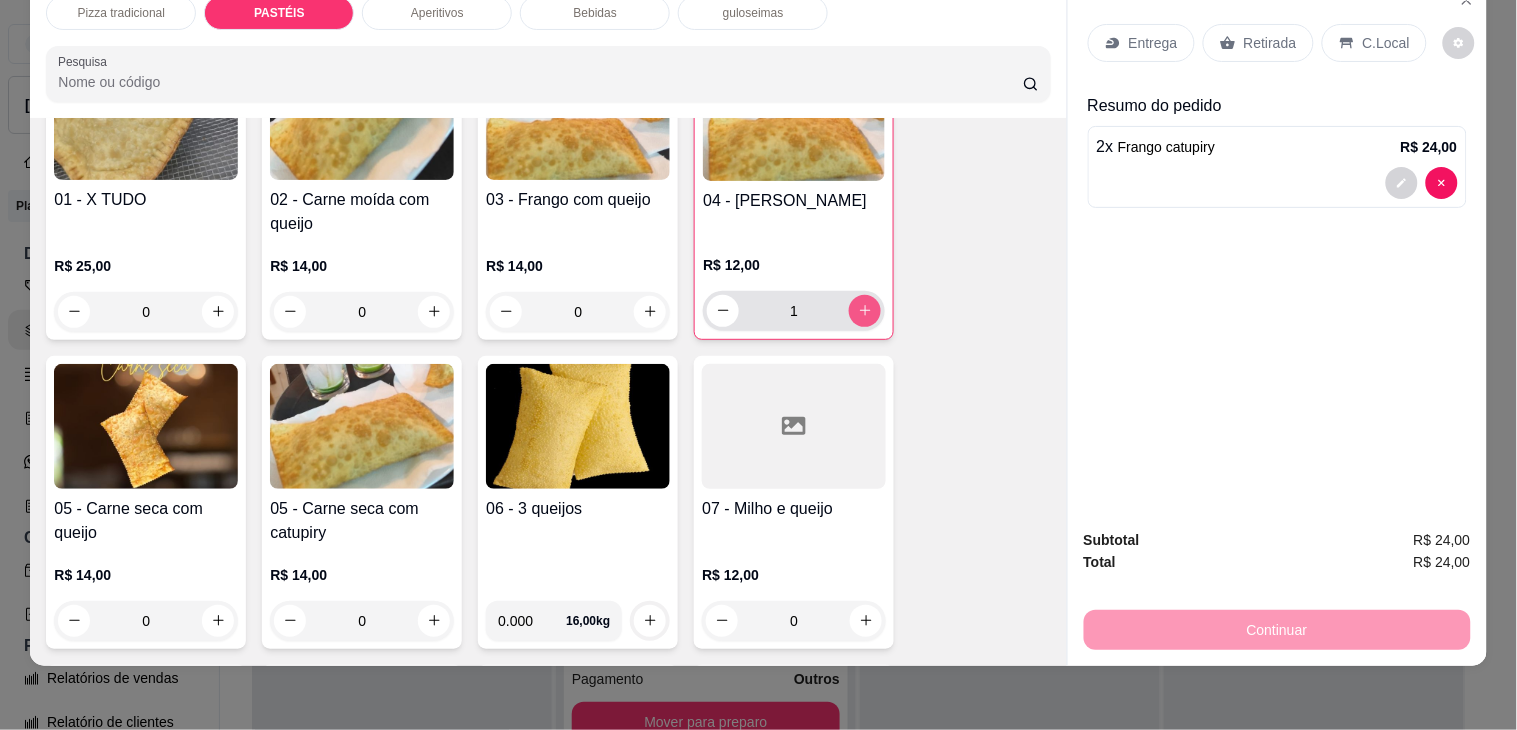 type on "2" 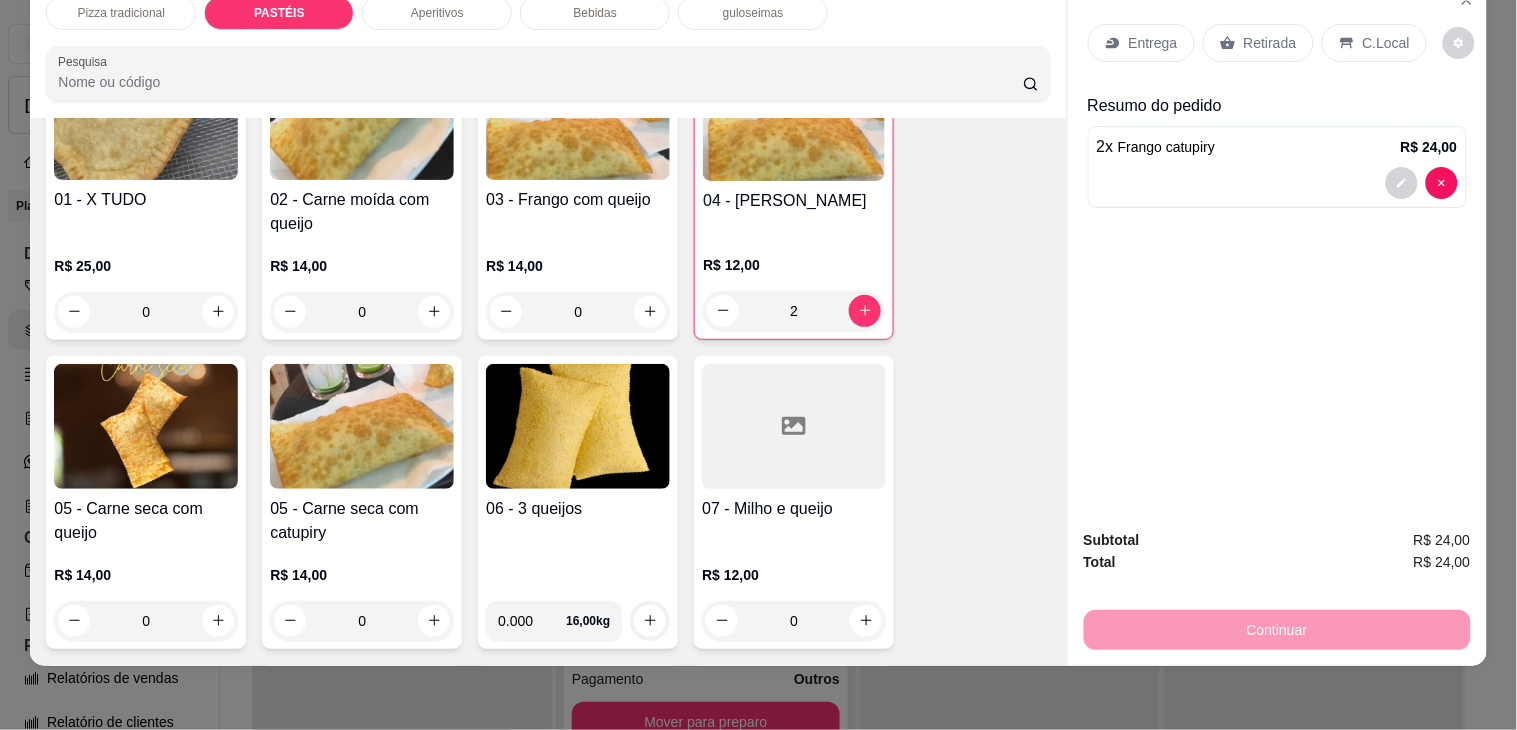 scroll, scrollTop: 0, scrollLeft: 0, axis: both 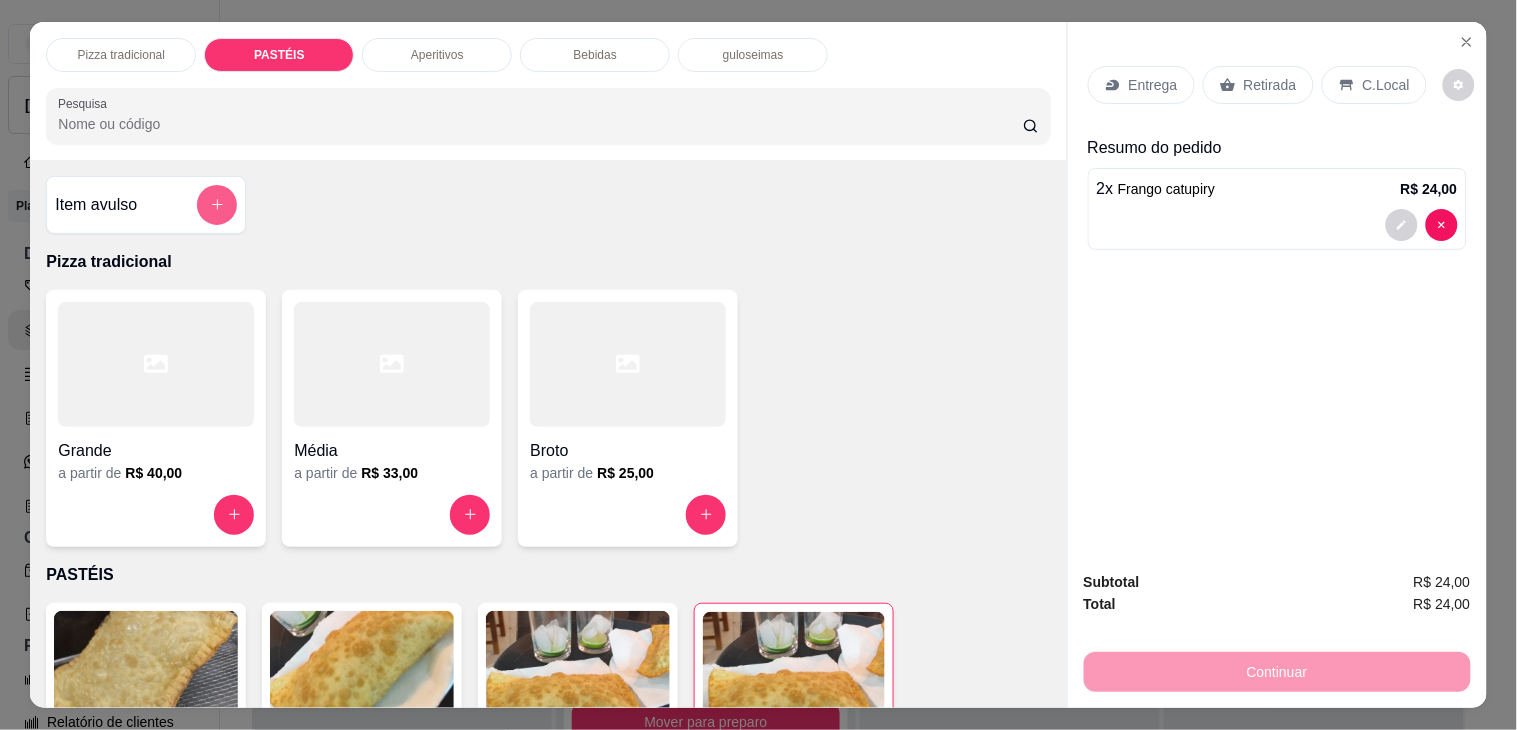 click 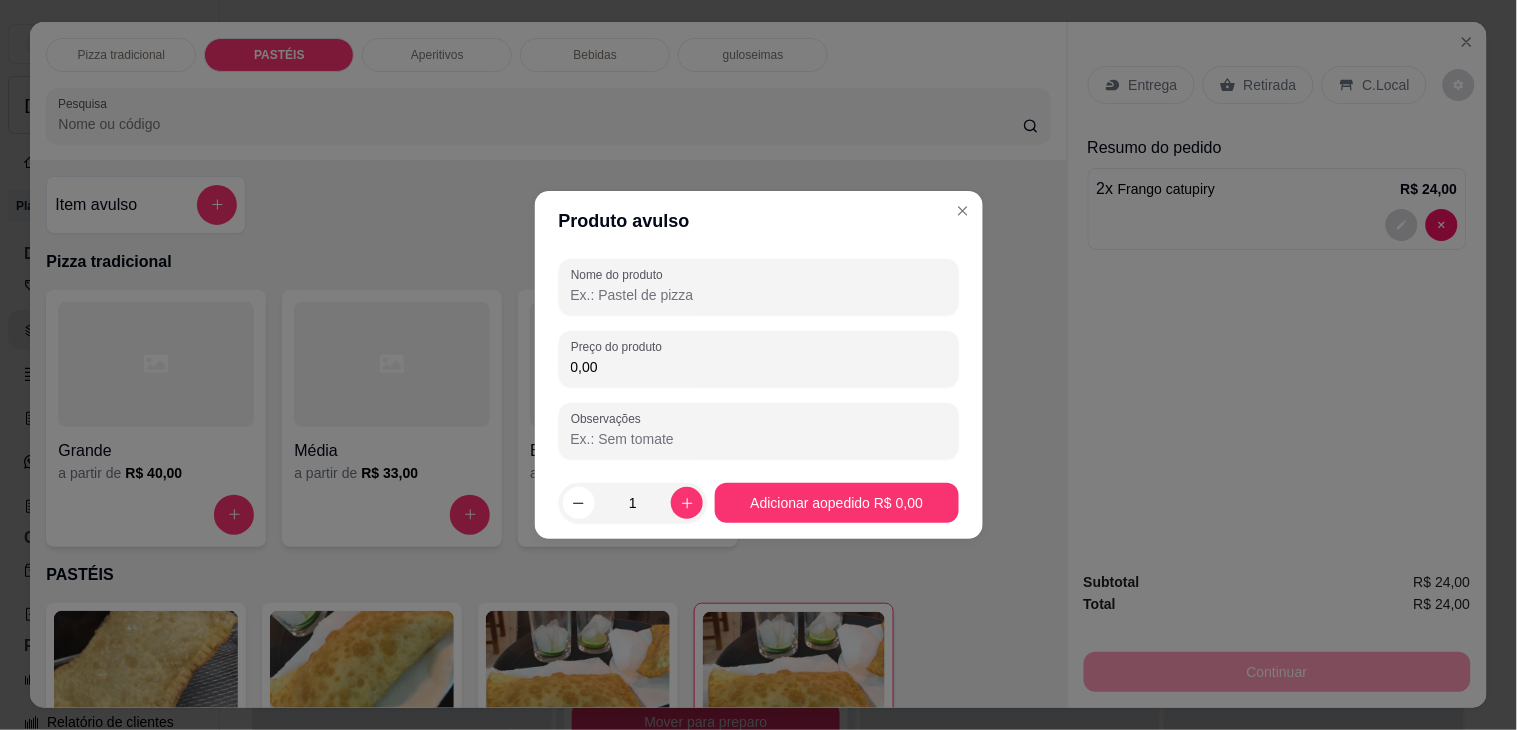 click on "Nome do produto" at bounding box center (759, 295) 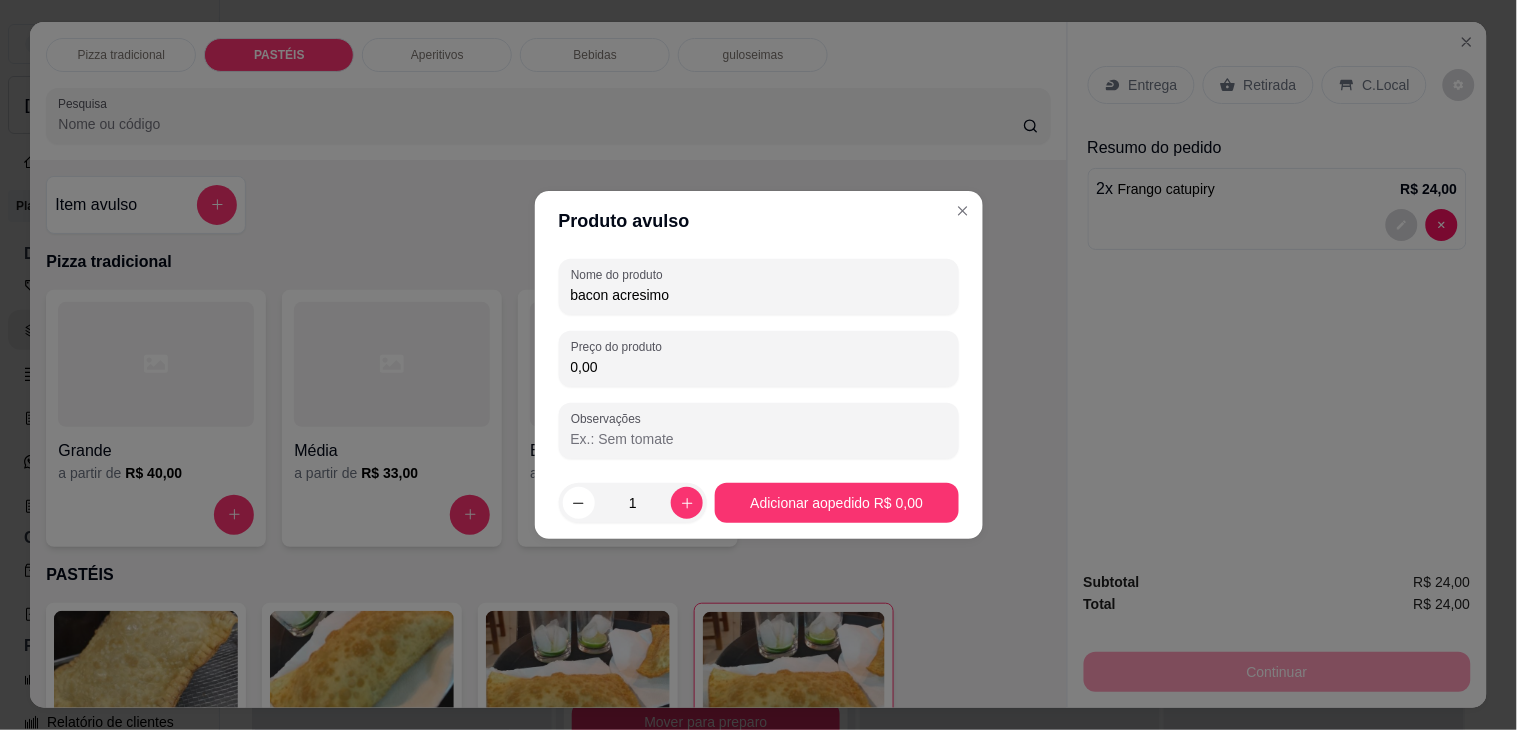 type on "bacon acresimo" 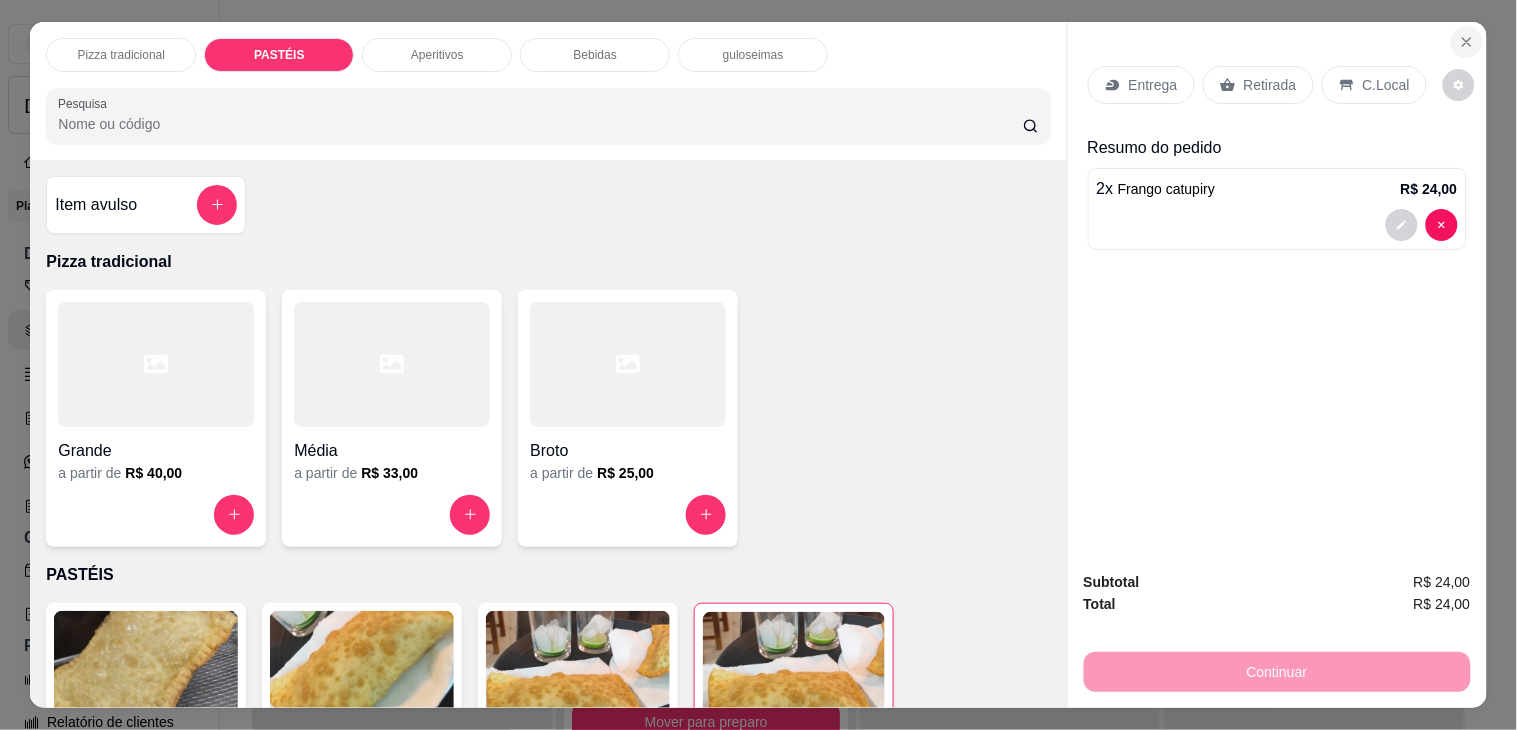 click 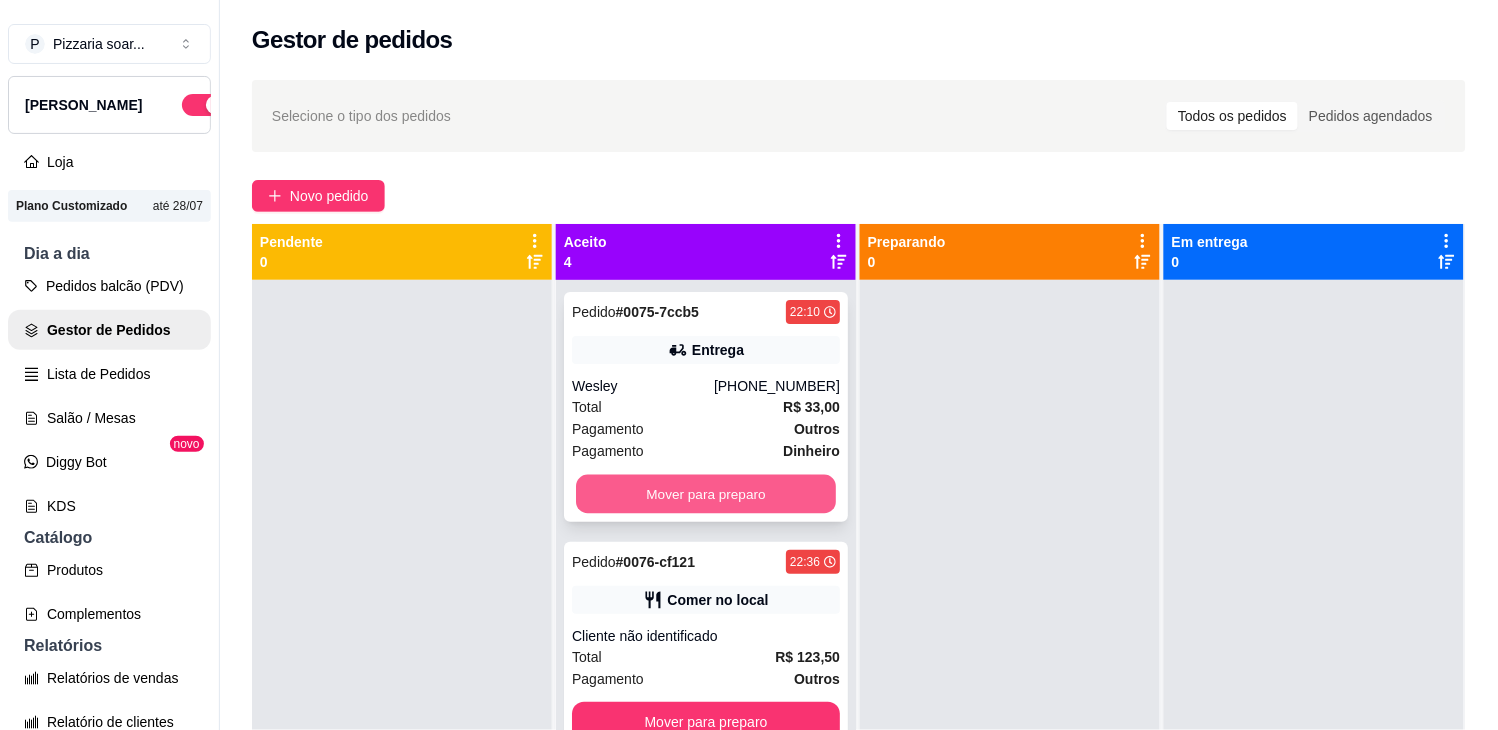 click on "Mover para preparo" at bounding box center (706, 494) 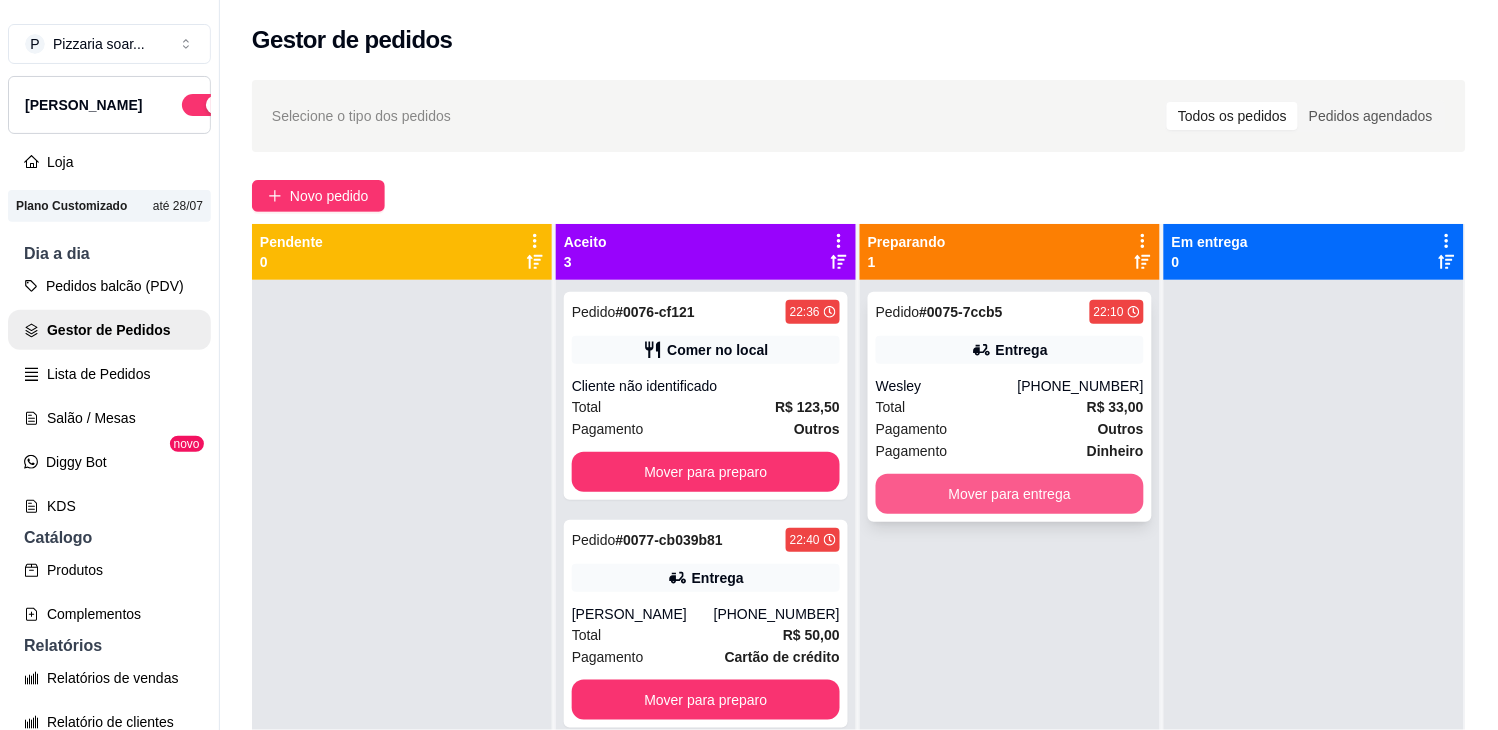 click on "Mover para entrega" at bounding box center (1010, 494) 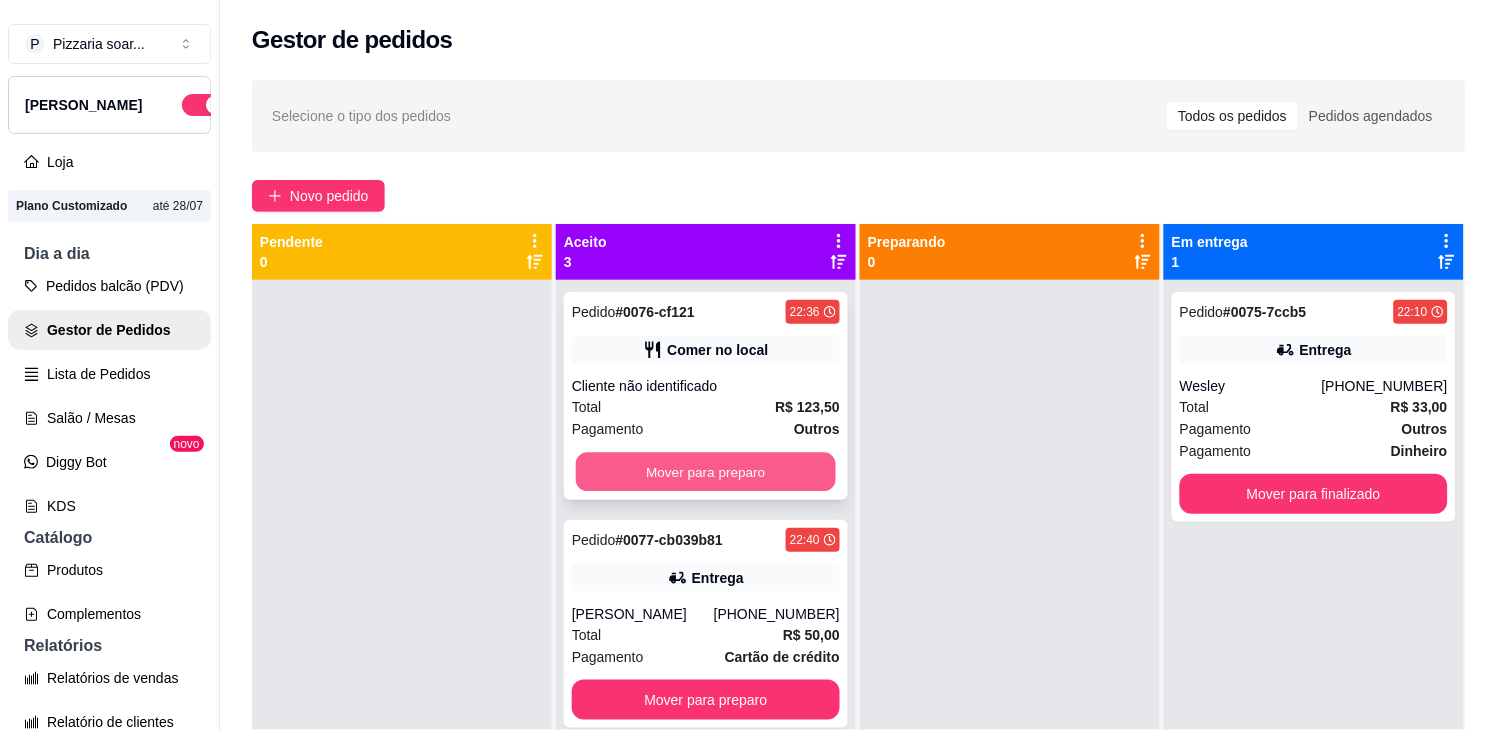 click on "Mover para preparo" at bounding box center [706, 472] 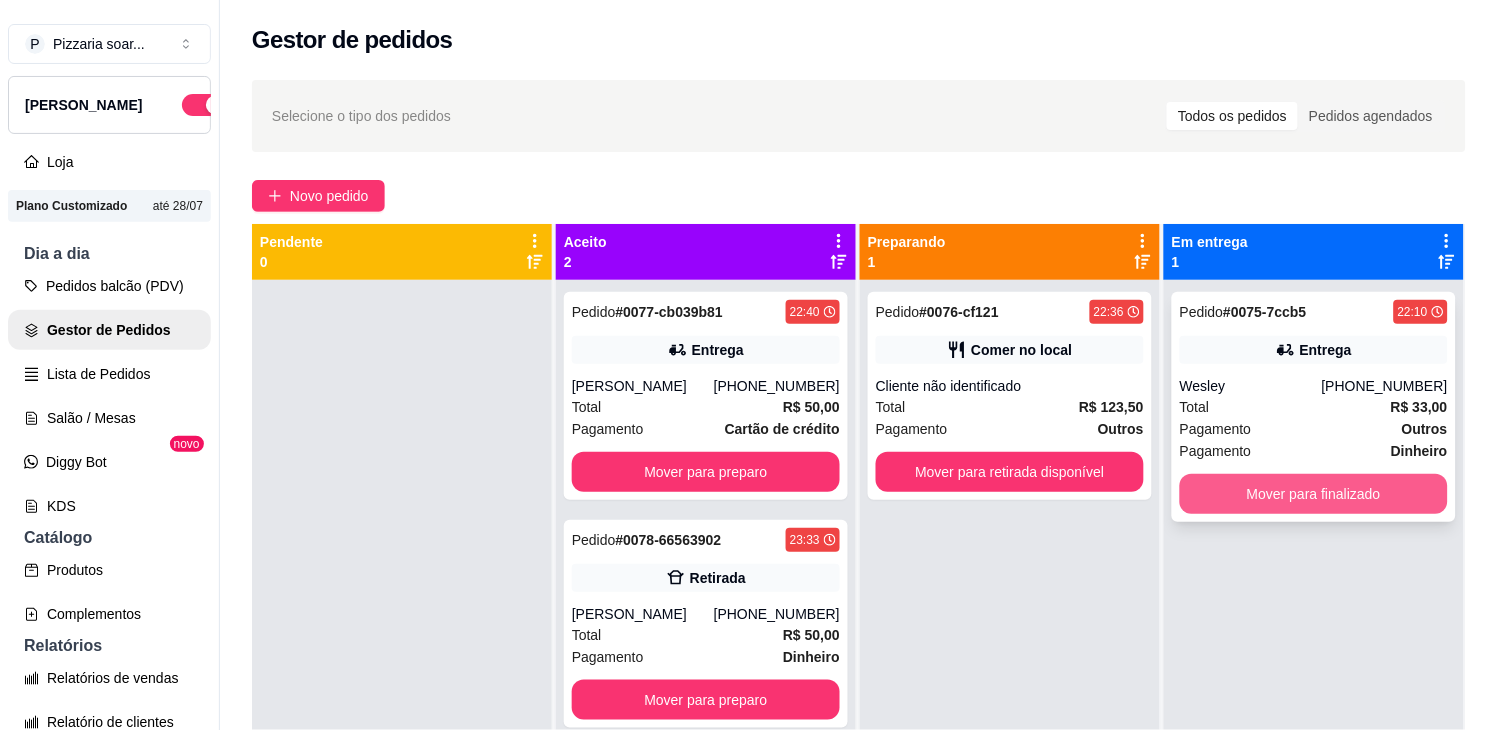 click on "Mover para finalizado" at bounding box center (1314, 494) 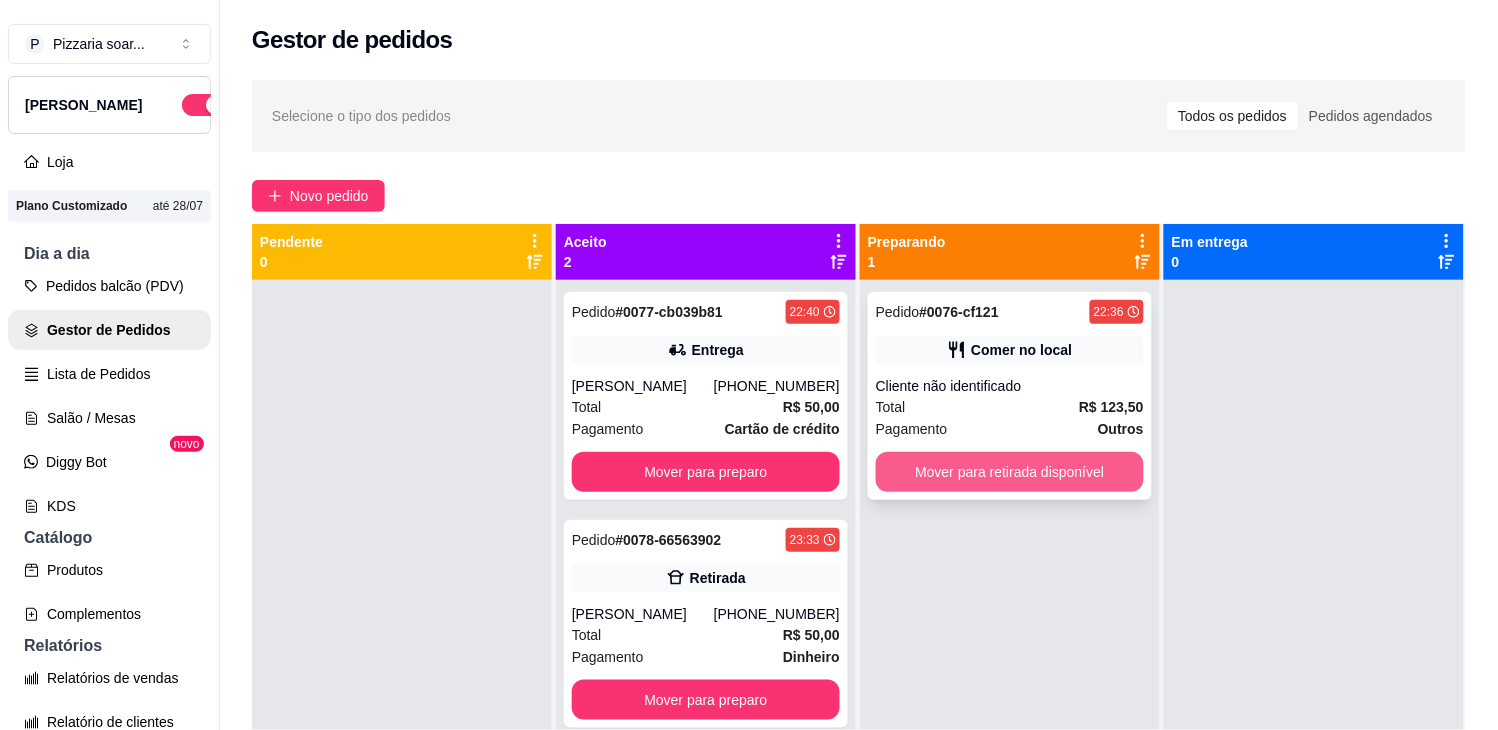 click on "Mover para retirada disponível" at bounding box center (1010, 472) 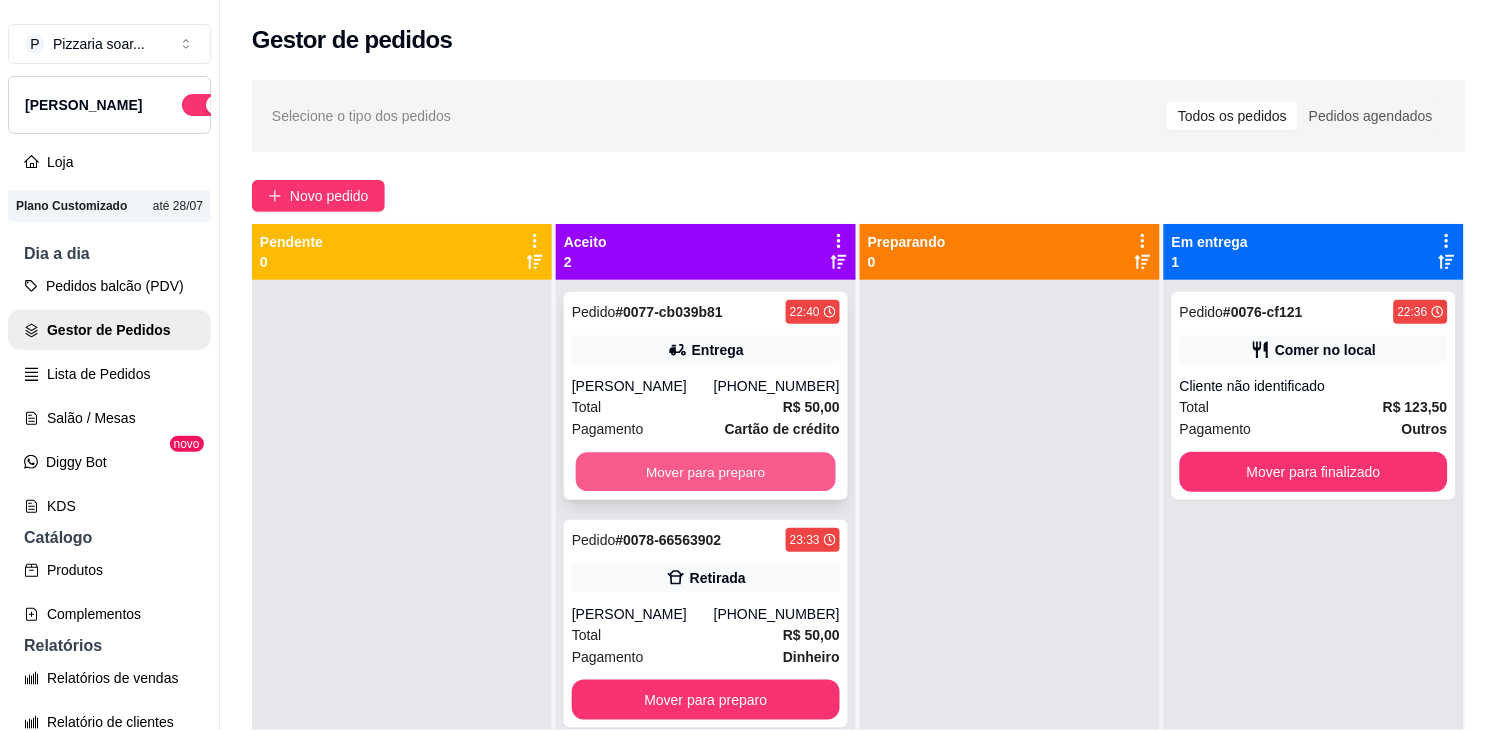 click on "Mover para preparo" at bounding box center (706, 472) 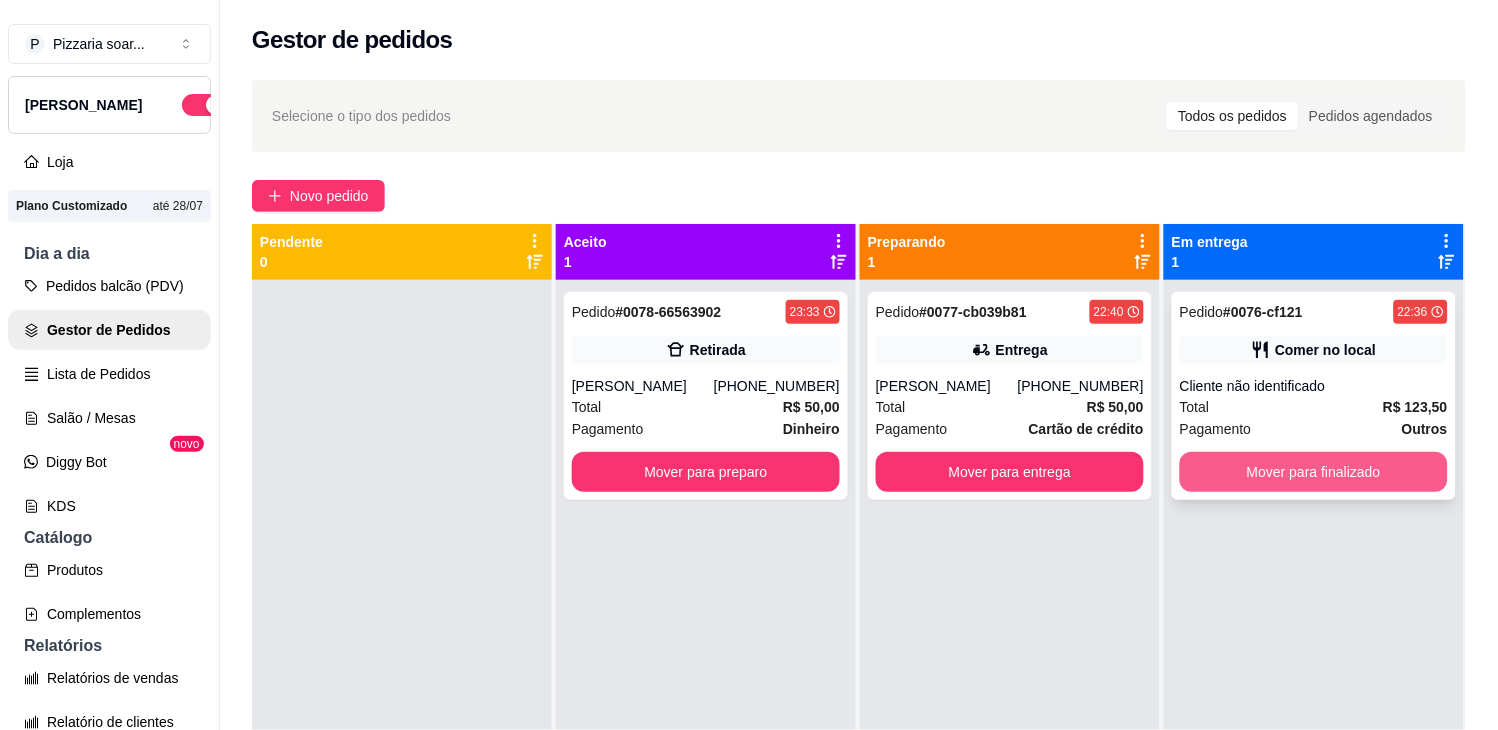 click on "Mover para finalizado" at bounding box center [1314, 472] 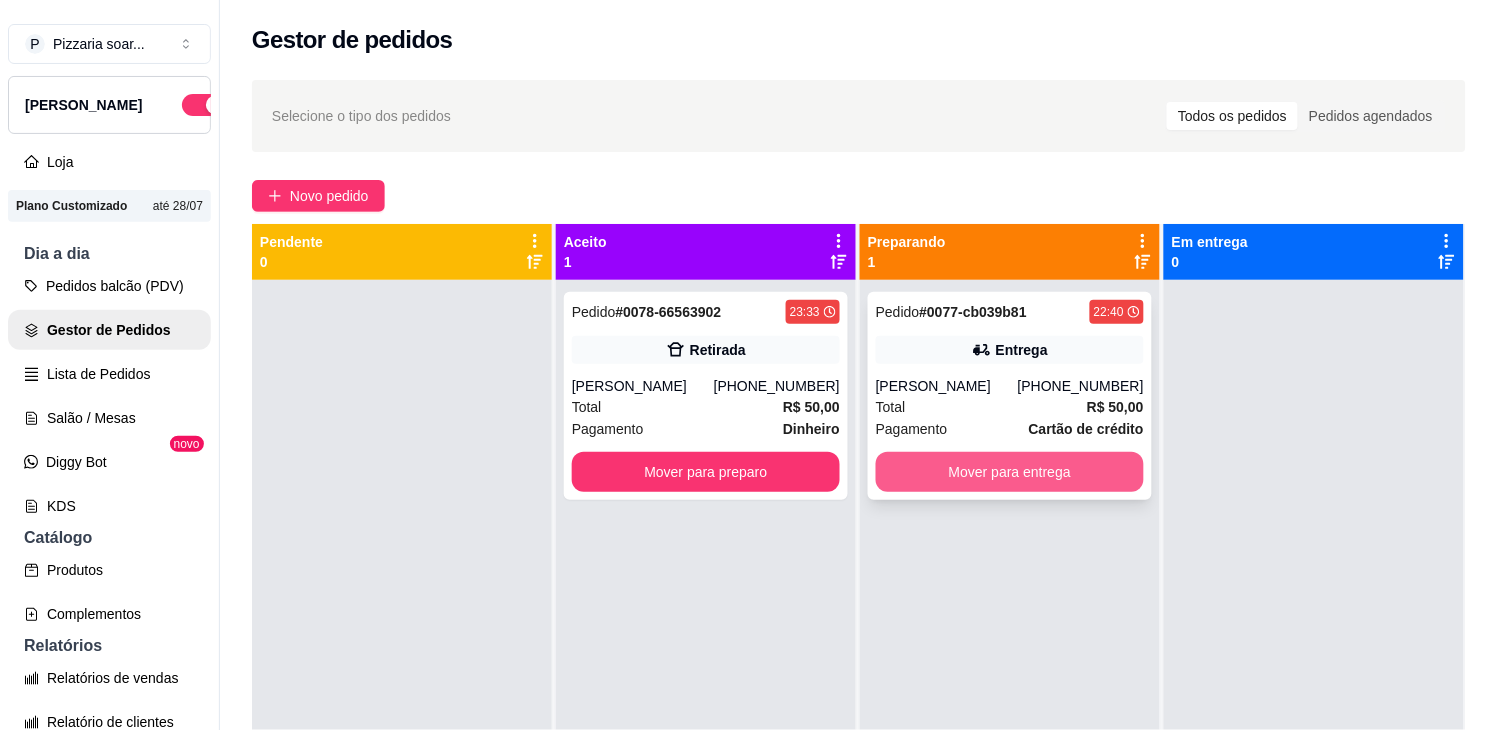 click on "Mover para entrega" at bounding box center (1010, 472) 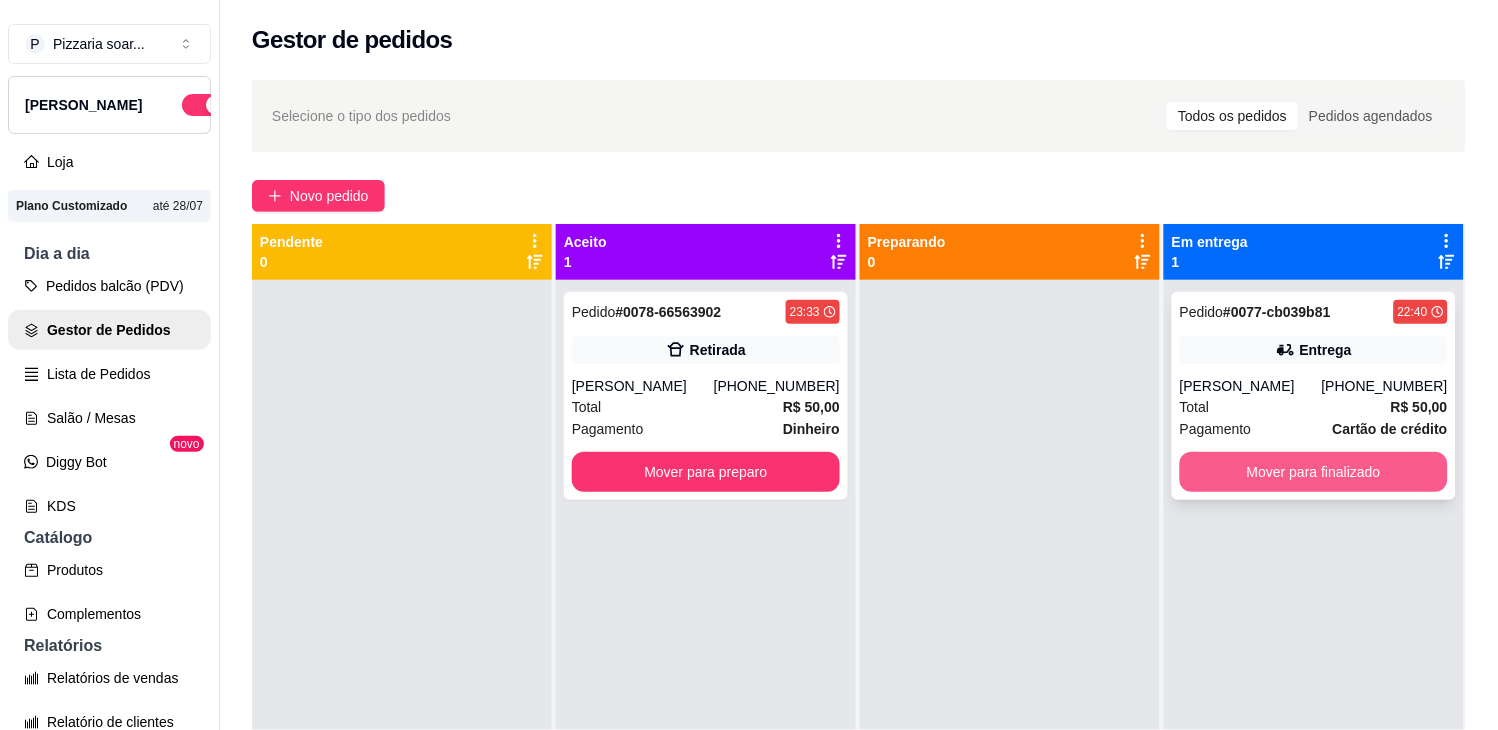 click on "Mover para finalizado" at bounding box center [1314, 472] 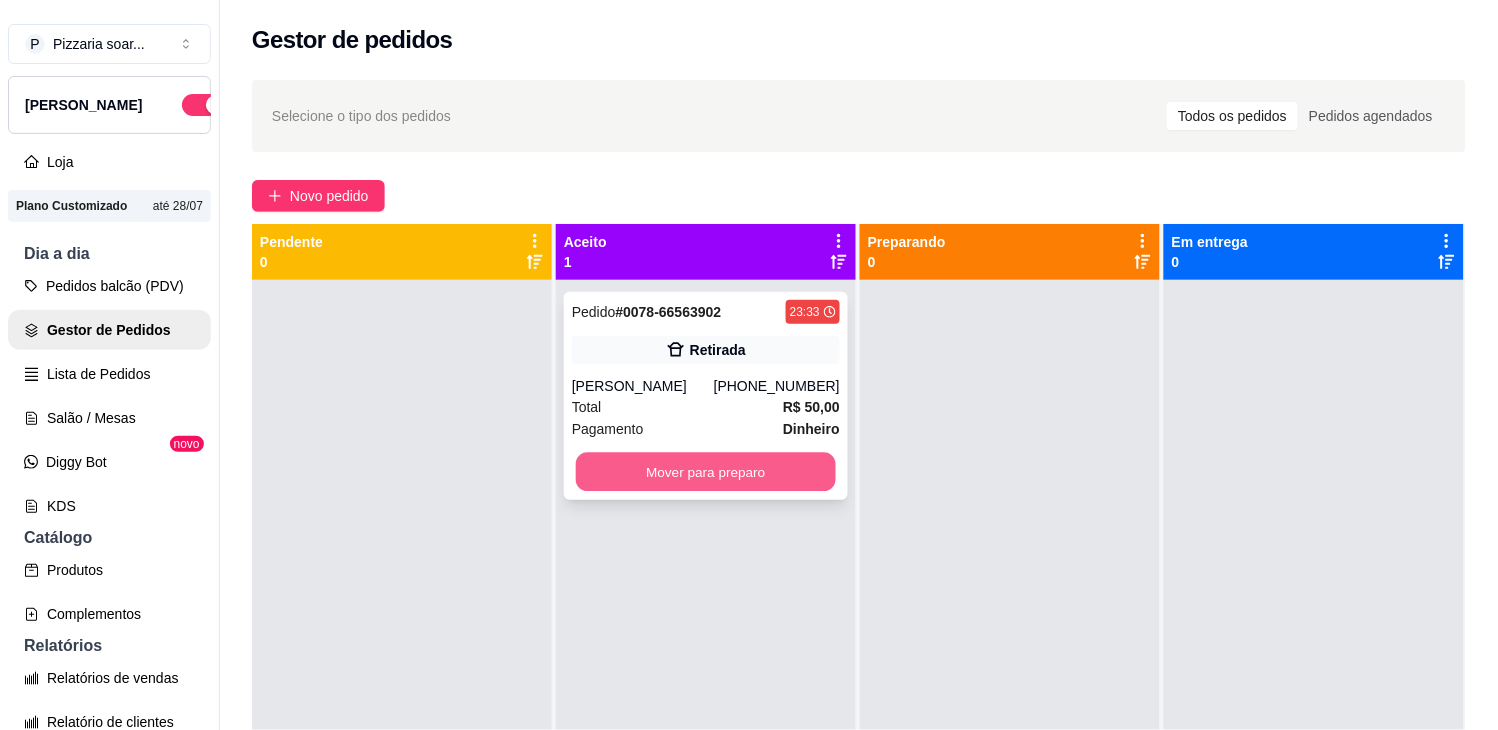 click on "Mover para preparo" at bounding box center [706, 472] 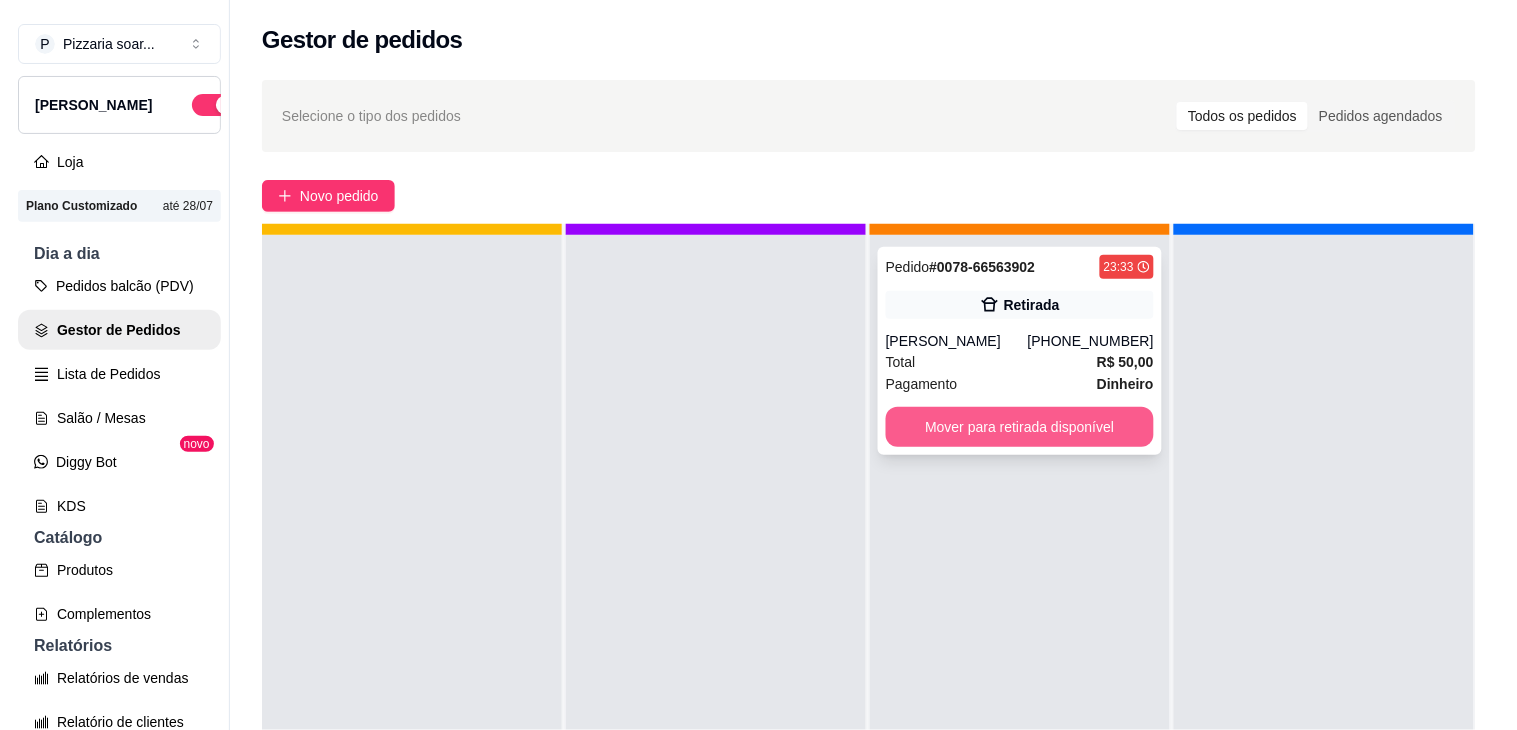 scroll, scrollTop: 56, scrollLeft: 0, axis: vertical 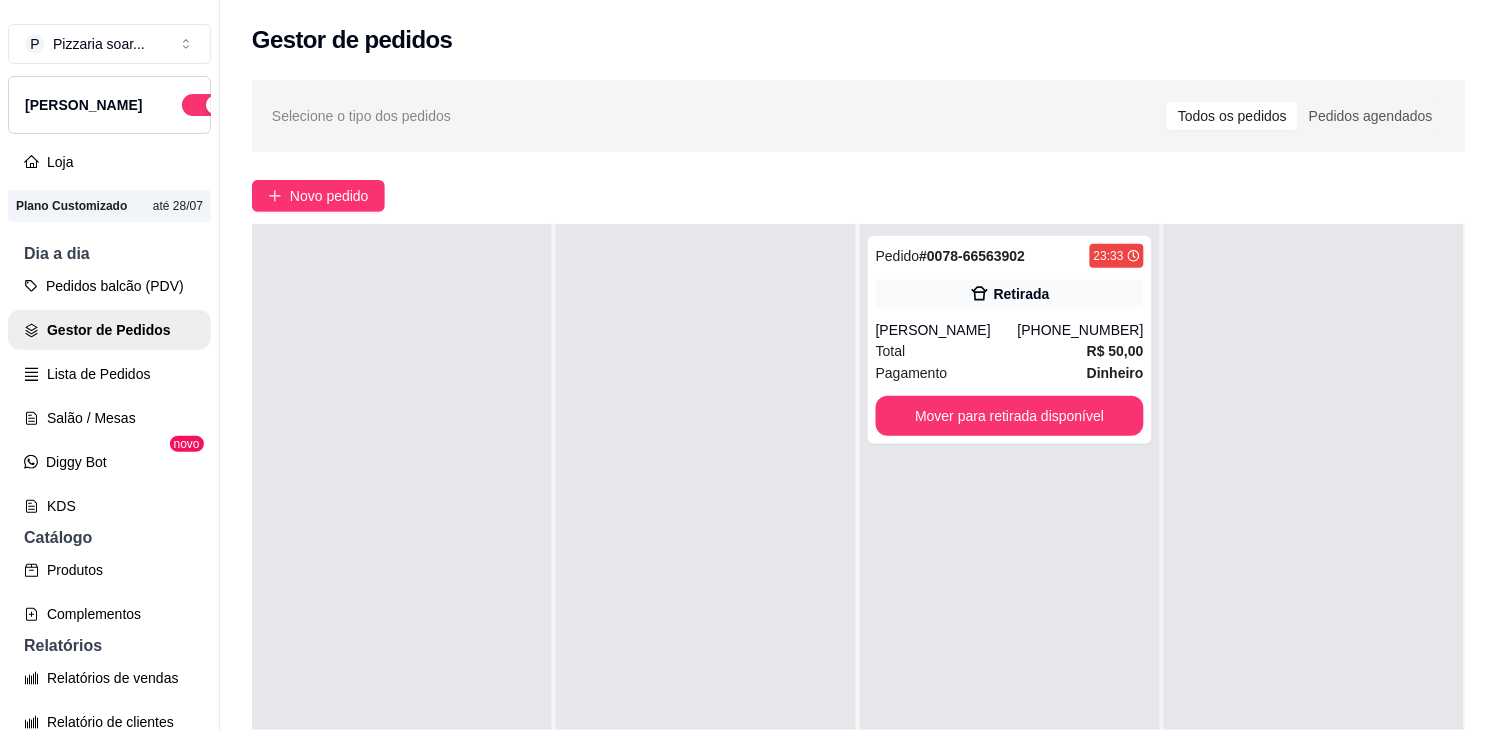 click on "Selecione o tipo dos pedidos Todos os pedidos Pedidos agendados" at bounding box center (859, 116) 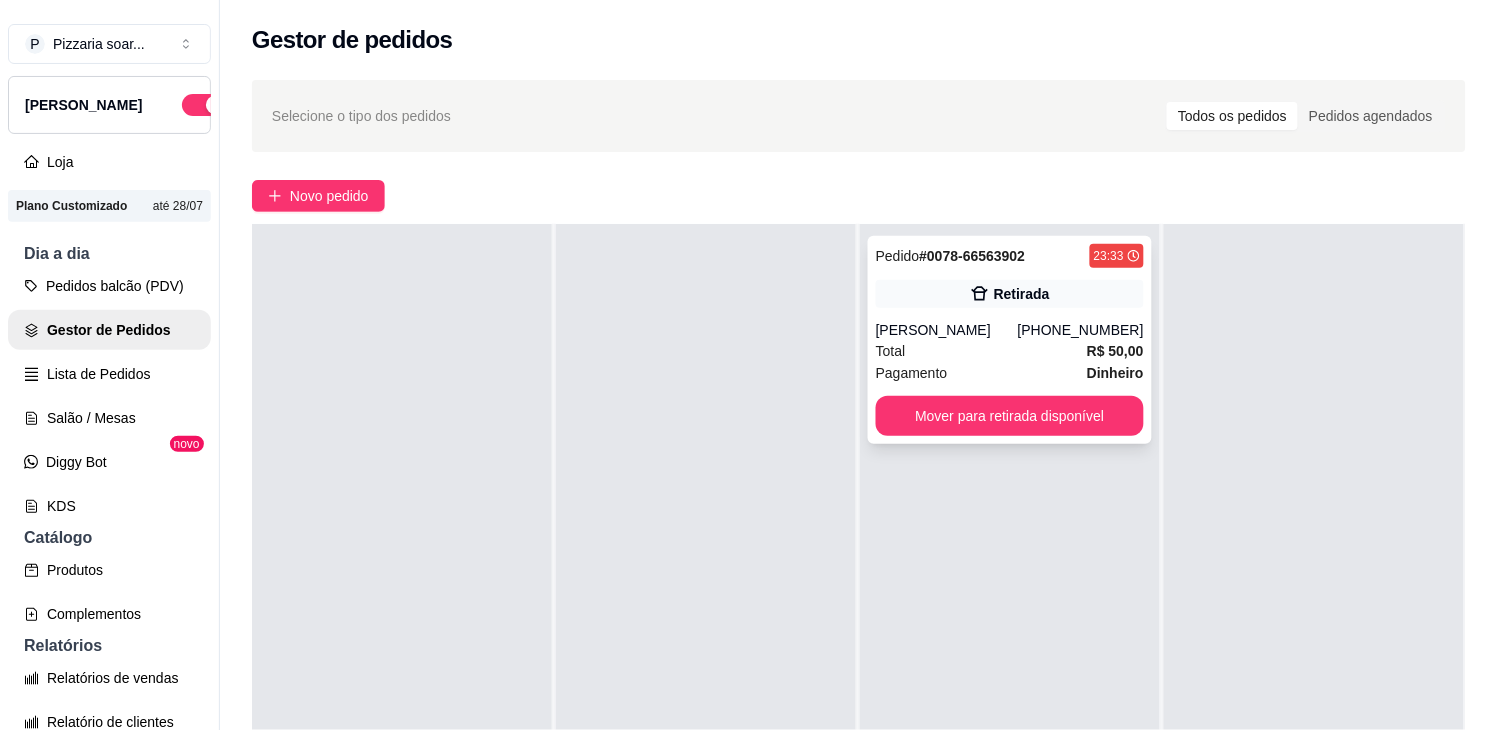 click on "Pedido  # 0078-66563902 23:33 Retirada [PERSON_NAME]  [PHONE_NUMBER] Total R$ 50,00 Pagamento Dinheiro Mover para retirada disponível" at bounding box center (1010, 340) 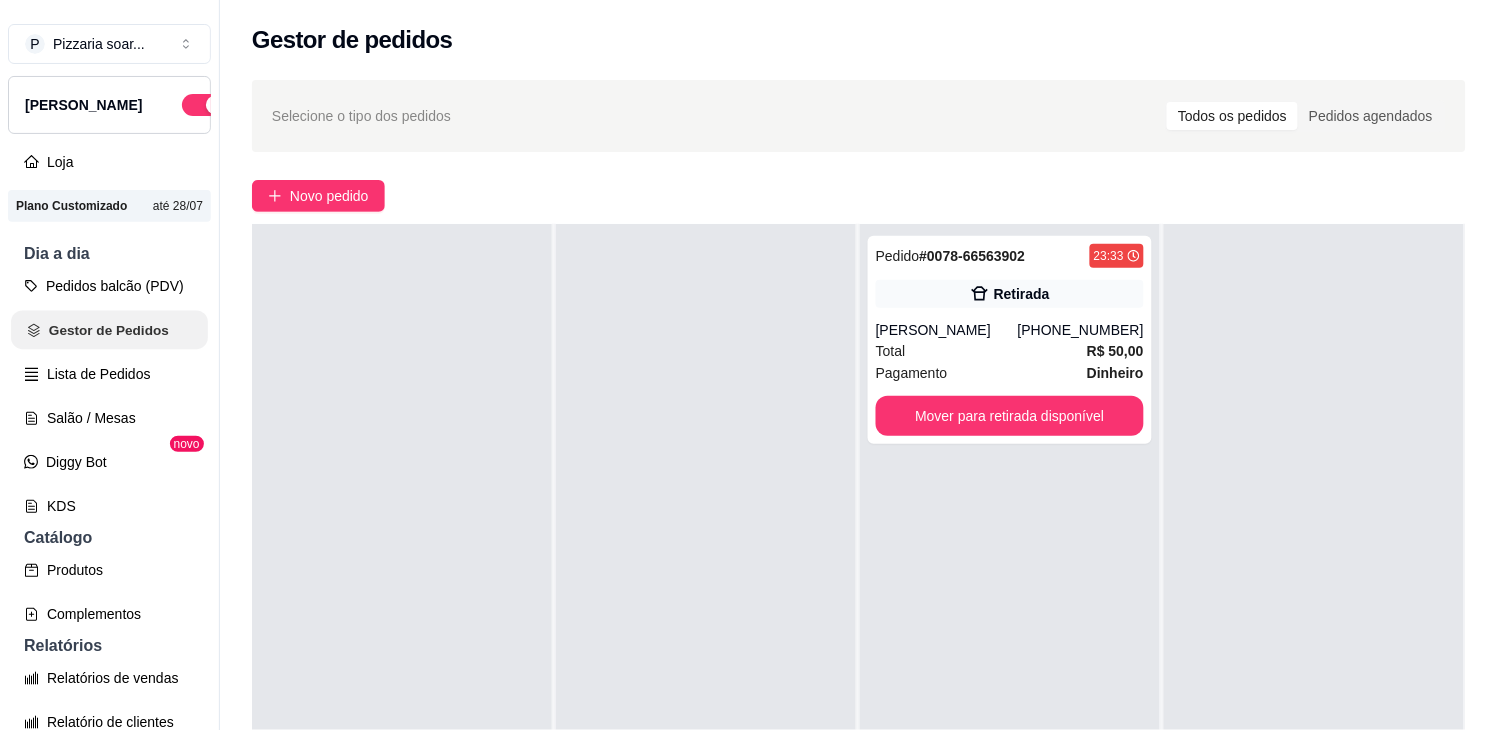 click on "Gestor de Pedidos" at bounding box center [109, 330] 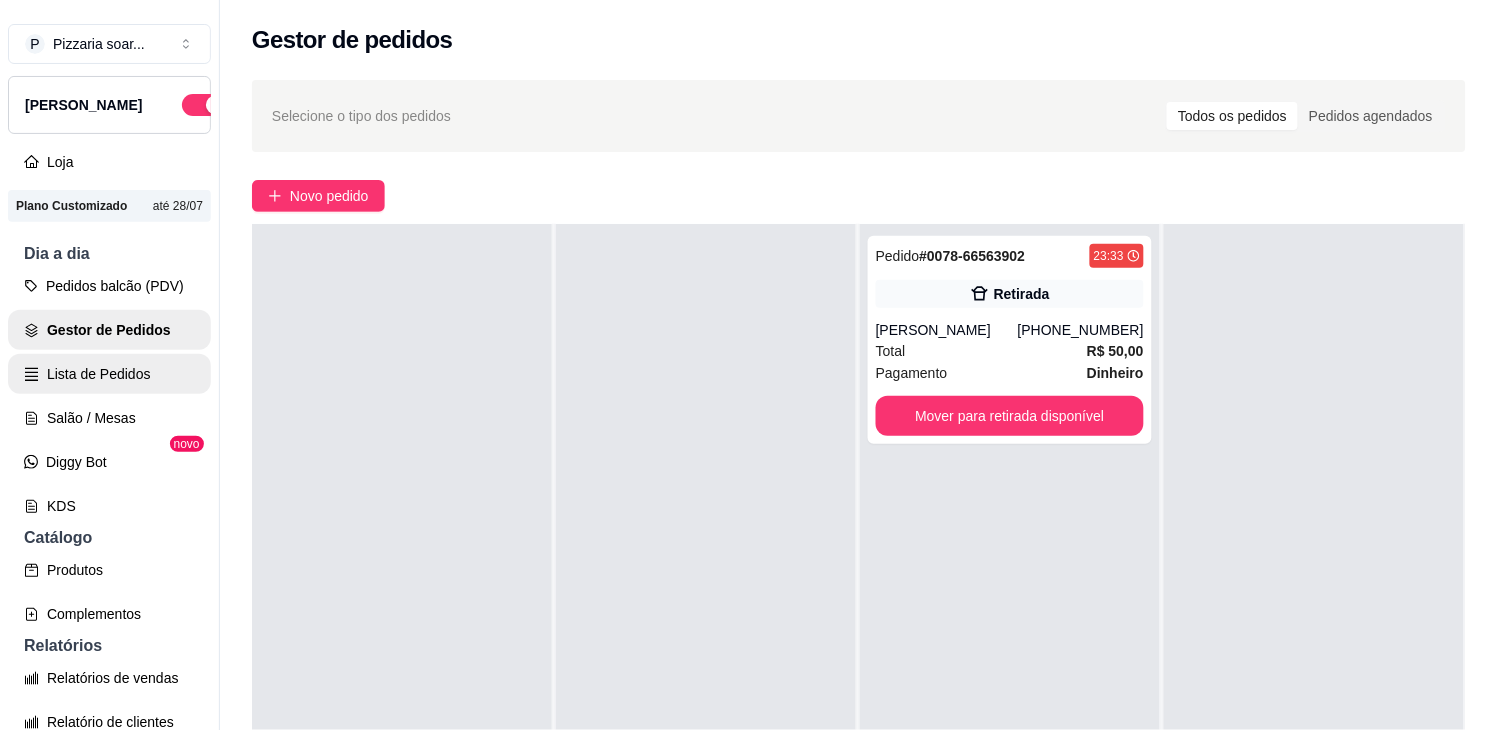 click on "Lista de Pedidos" at bounding box center (109, 374) 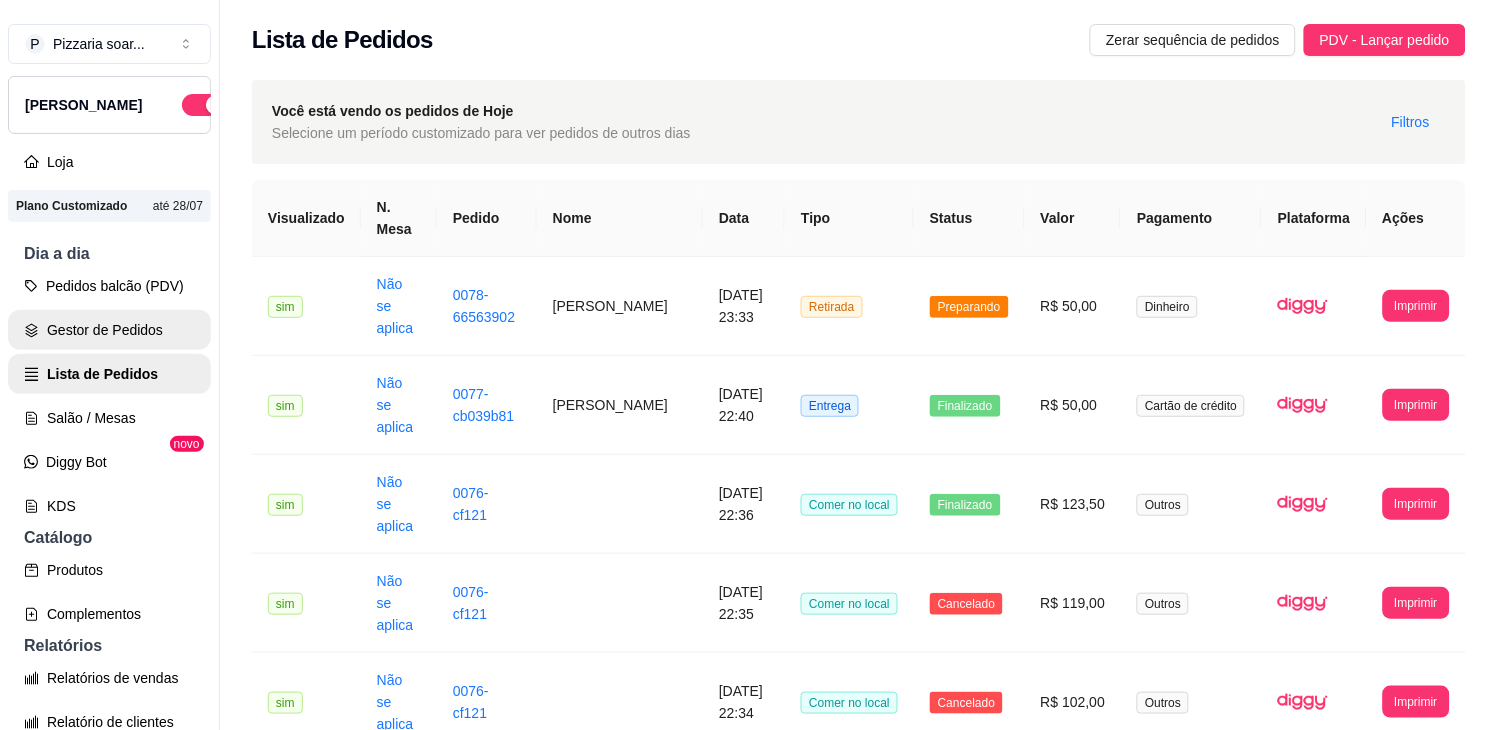 click on "Gestor de Pedidos" at bounding box center (109, 330) 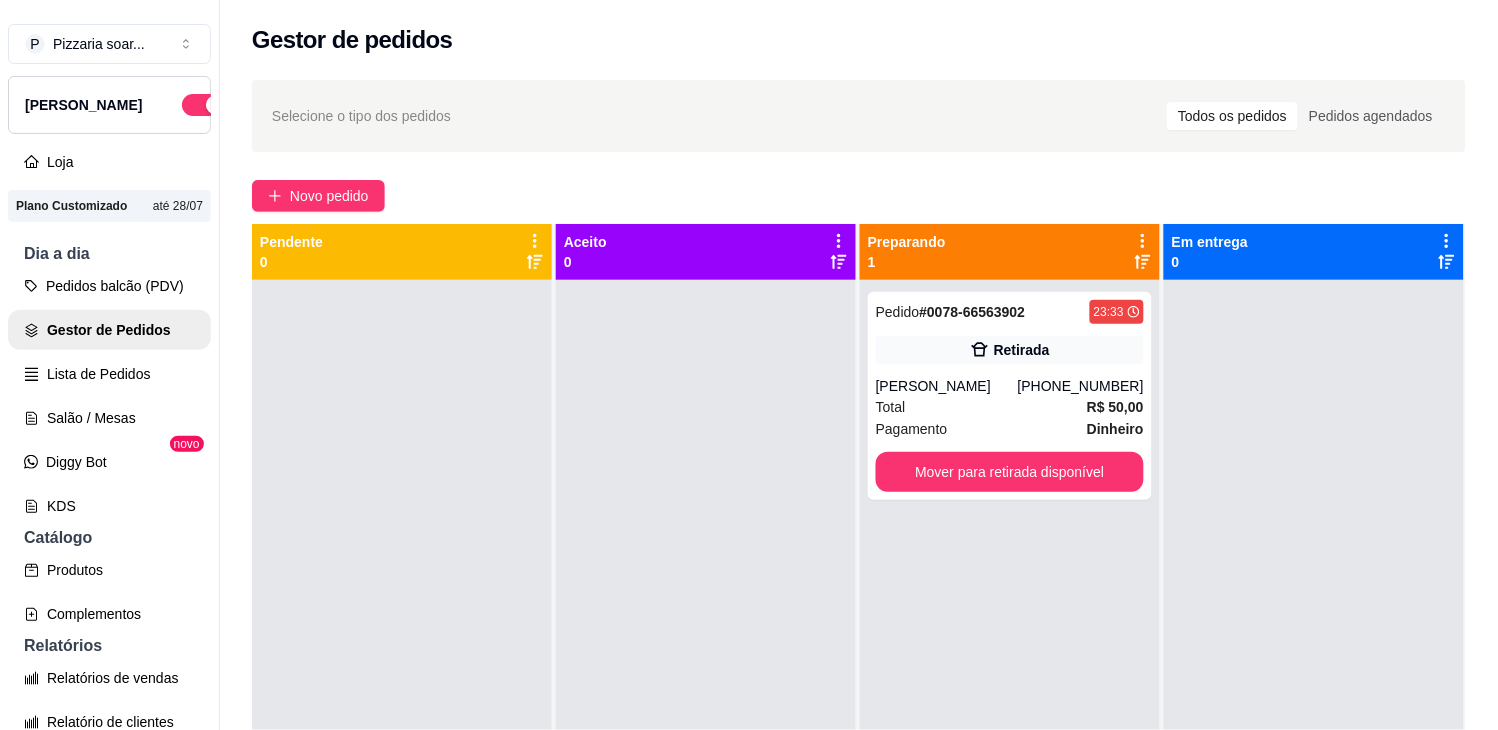 click on "Retirada" at bounding box center (1010, 350) 